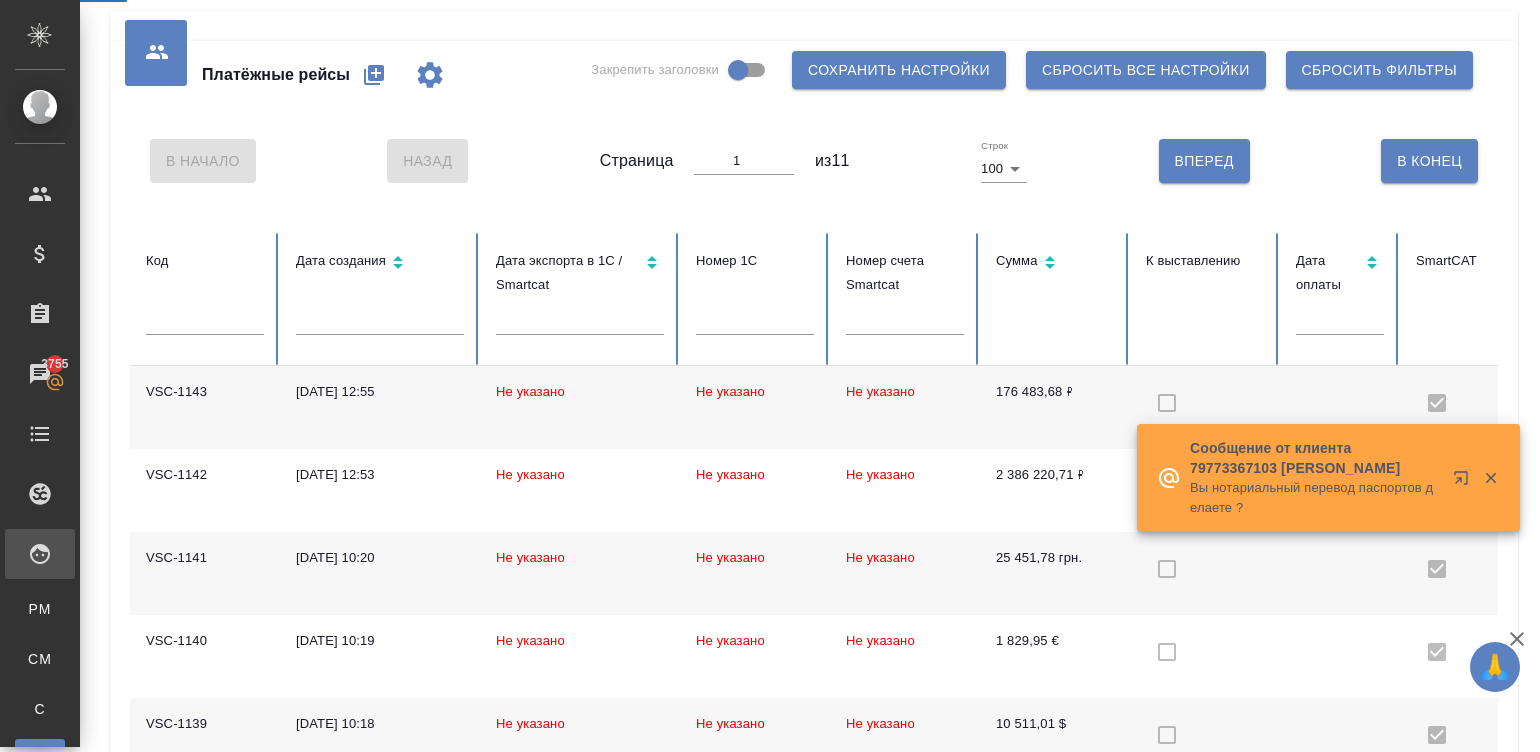 scroll, scrollTop: 0, scrollLeft: 0, axis: both 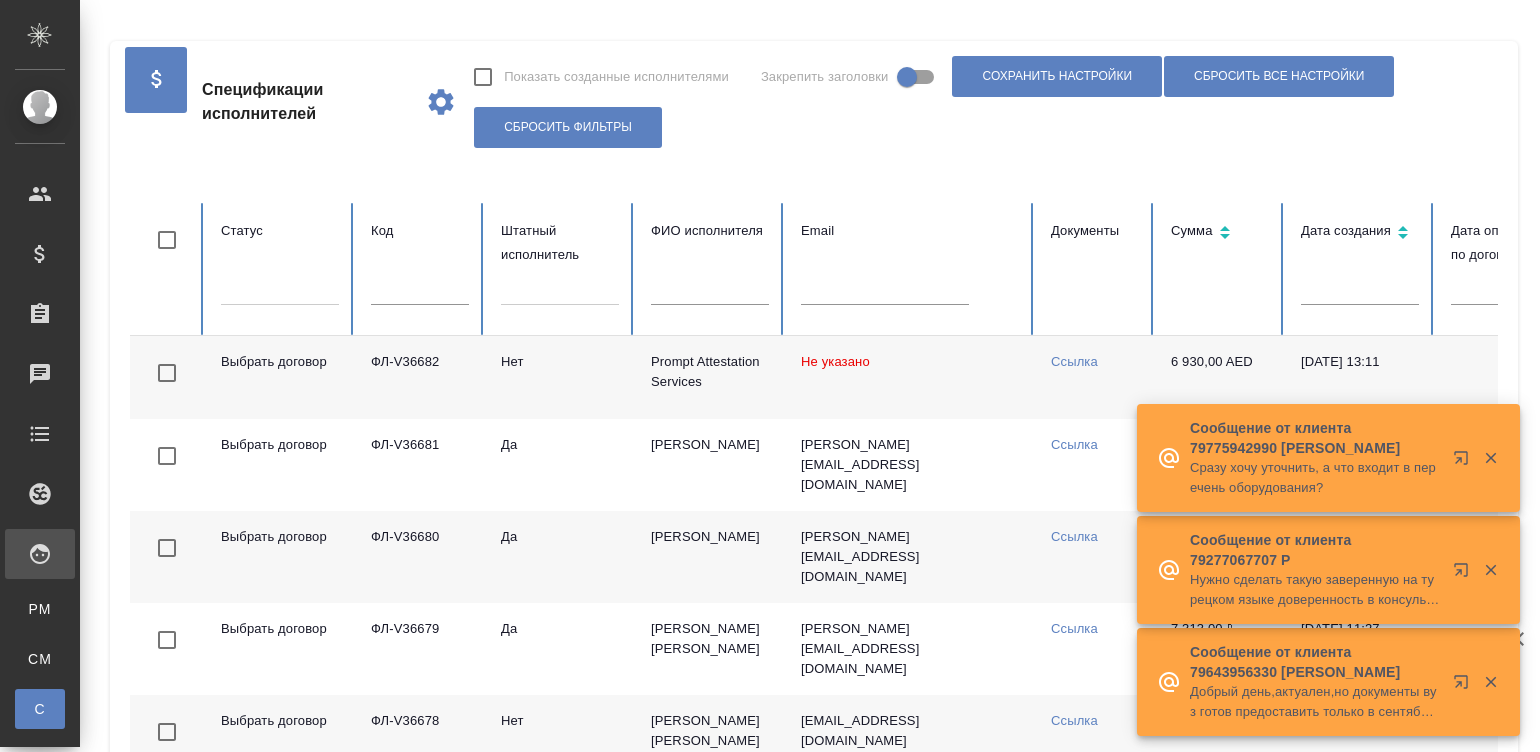checkbox on "false" 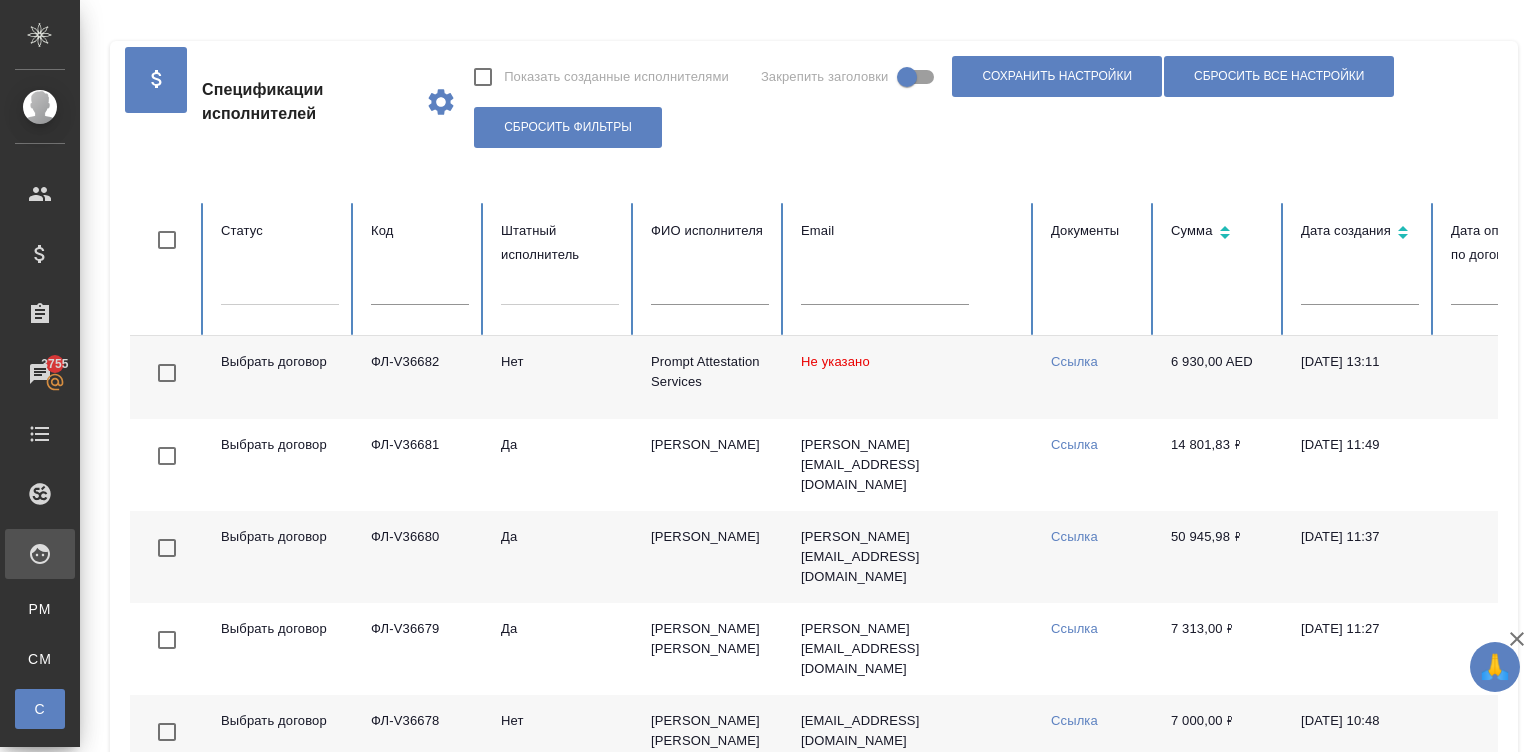 click on "Не указано" at bounding box center [910, 377] 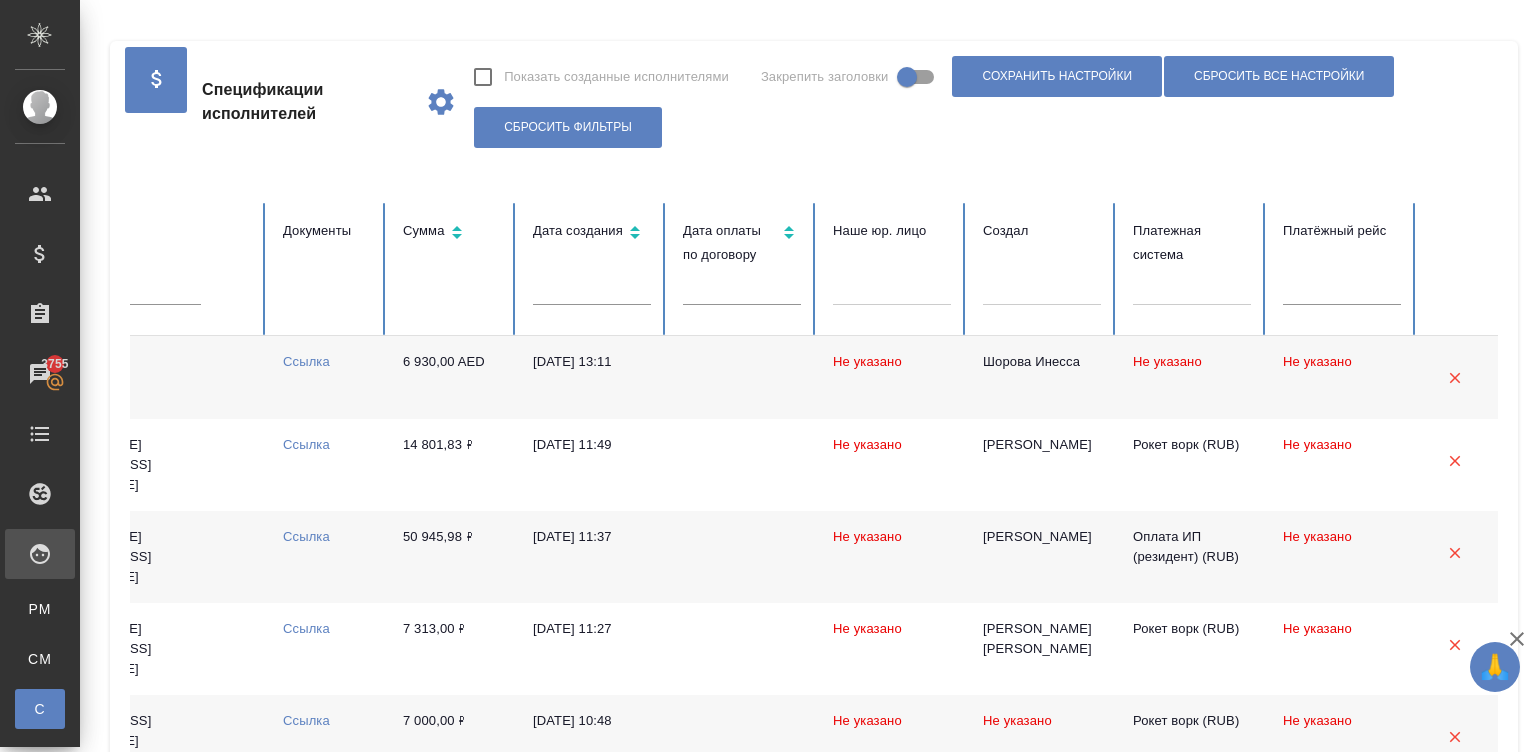 scroll, scrollTop: 0, scrollLeft: 773, axis: horizontal 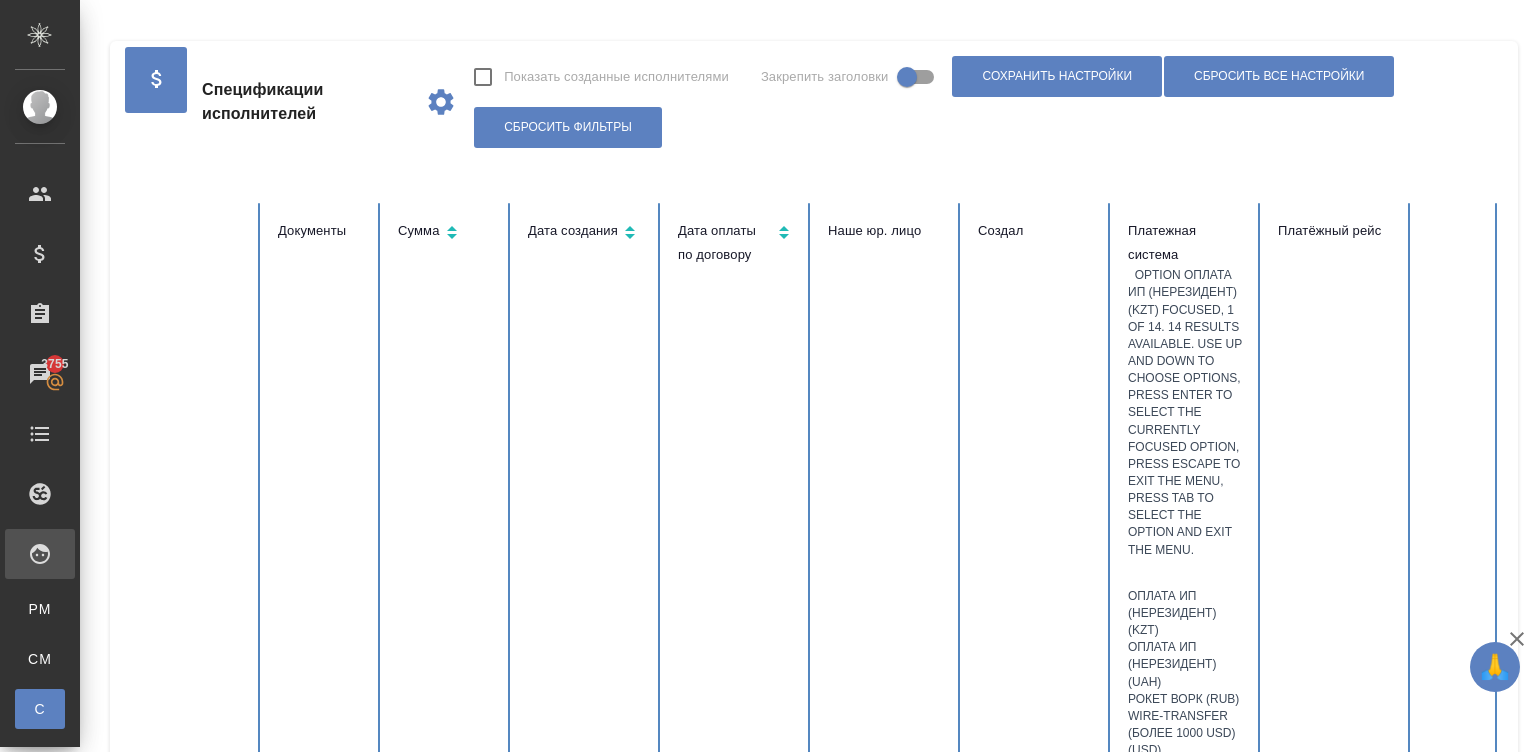 click at bounding box center [1187, 573] 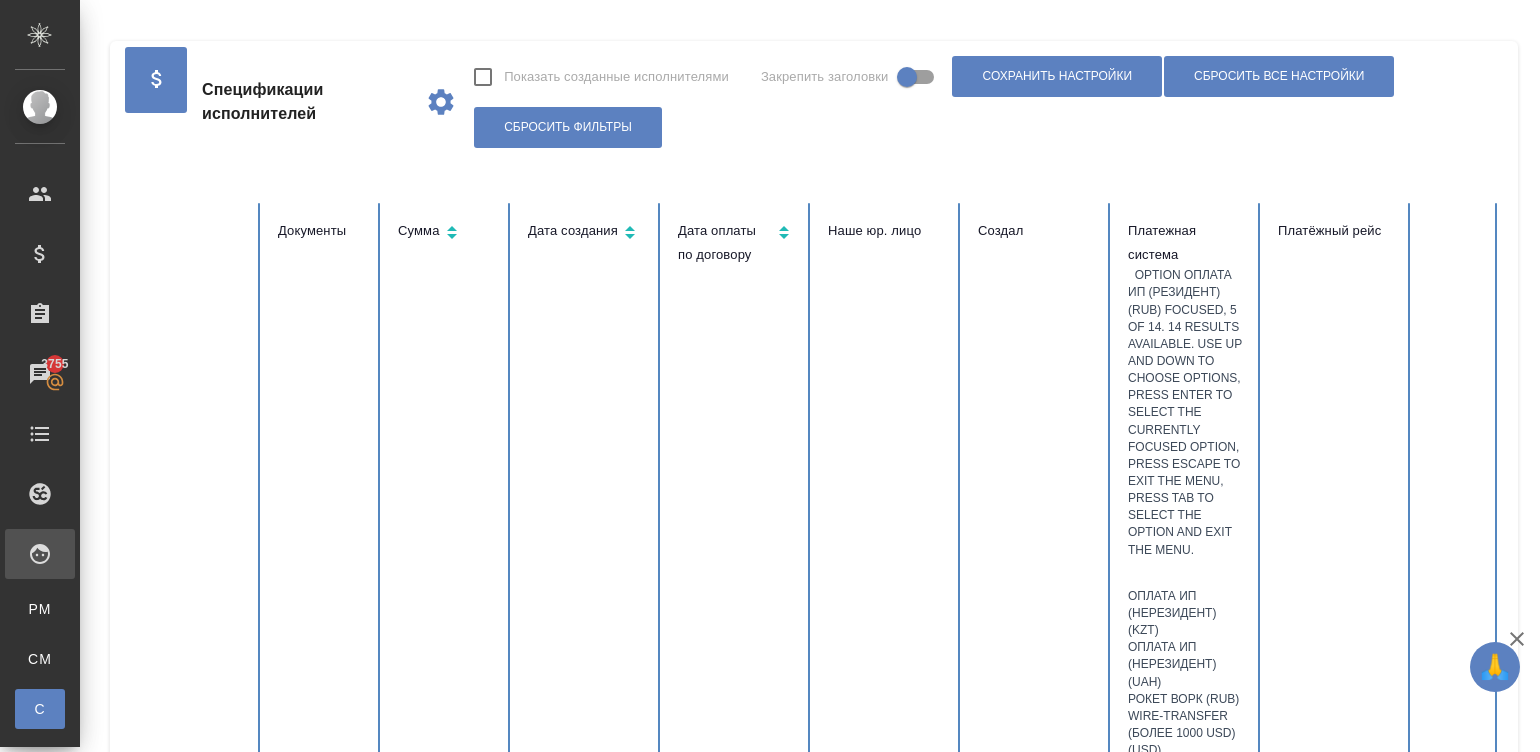 click on "Оплата ИП (резидент) (RUB)" at bounding box center [1187, 776] 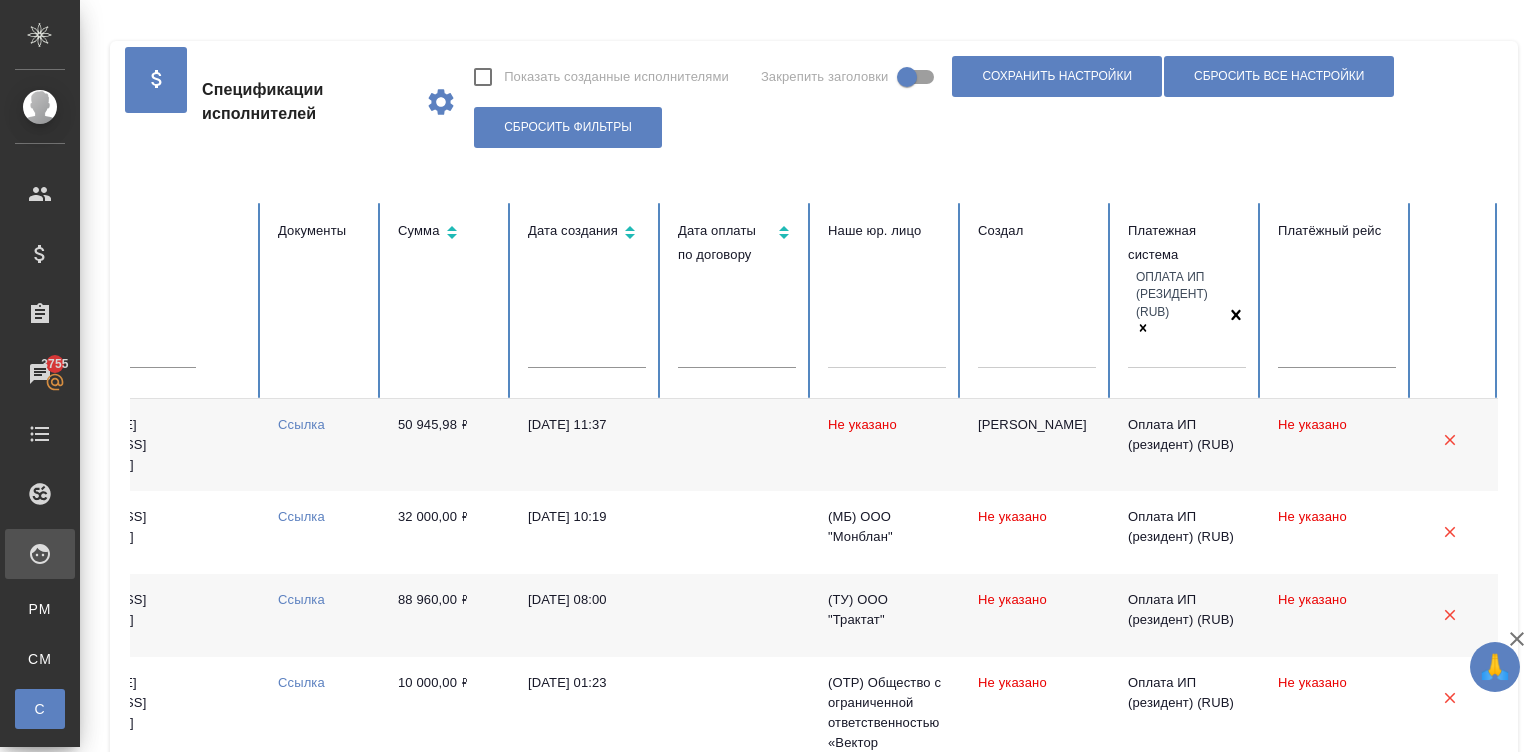 click at bounding box center [737, 445] 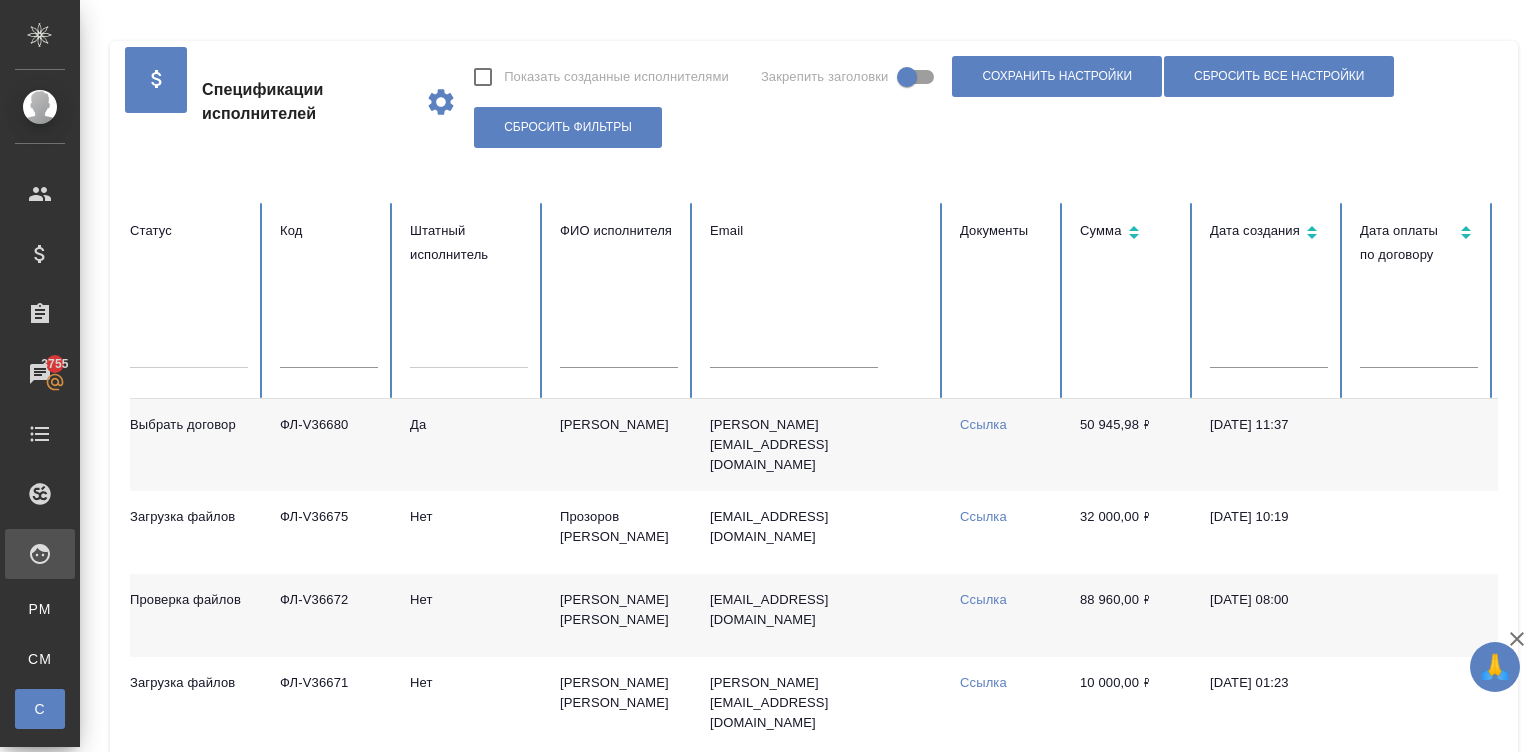 scroll, scrollTop: 0, scrollLeft: 0, axis: both 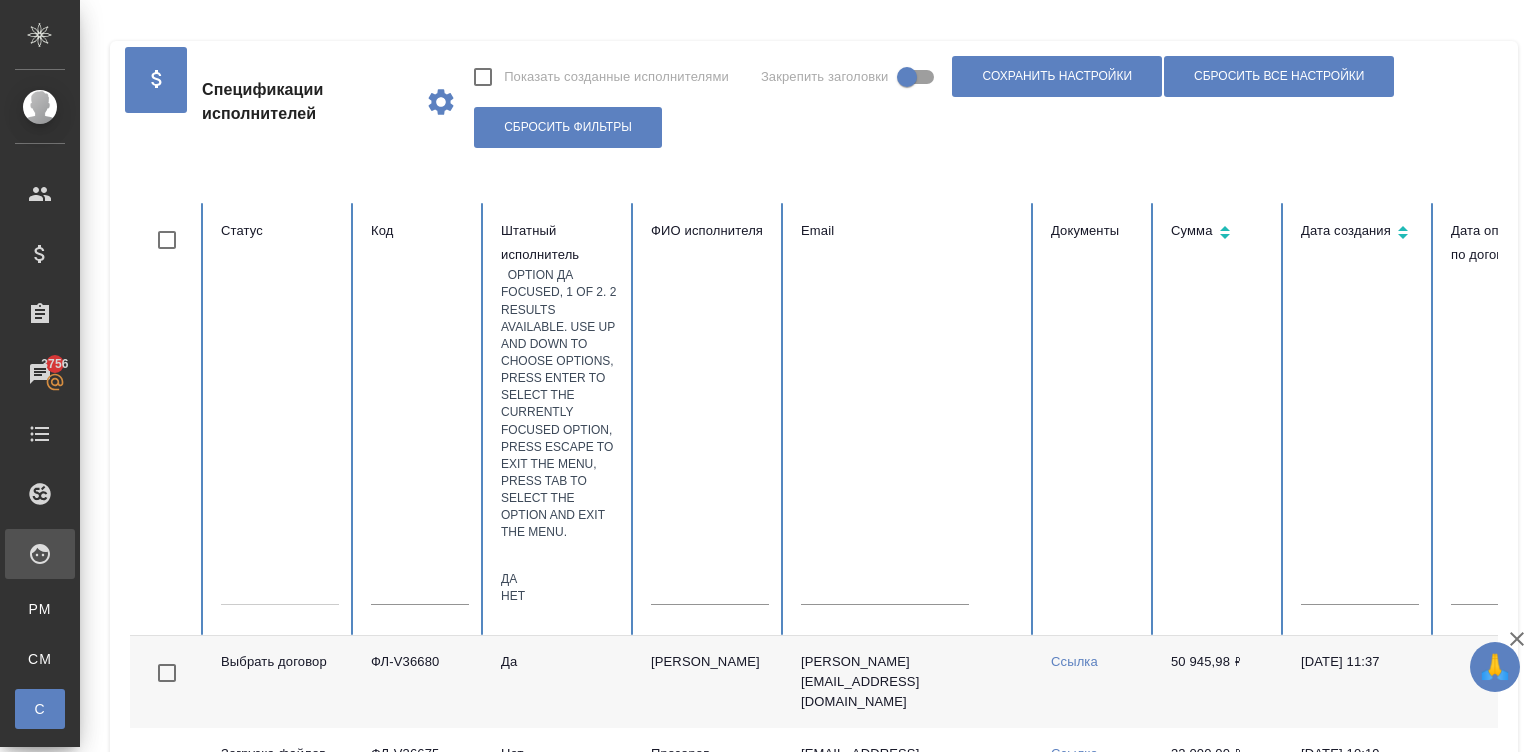 click at bounding box center [560, 556] 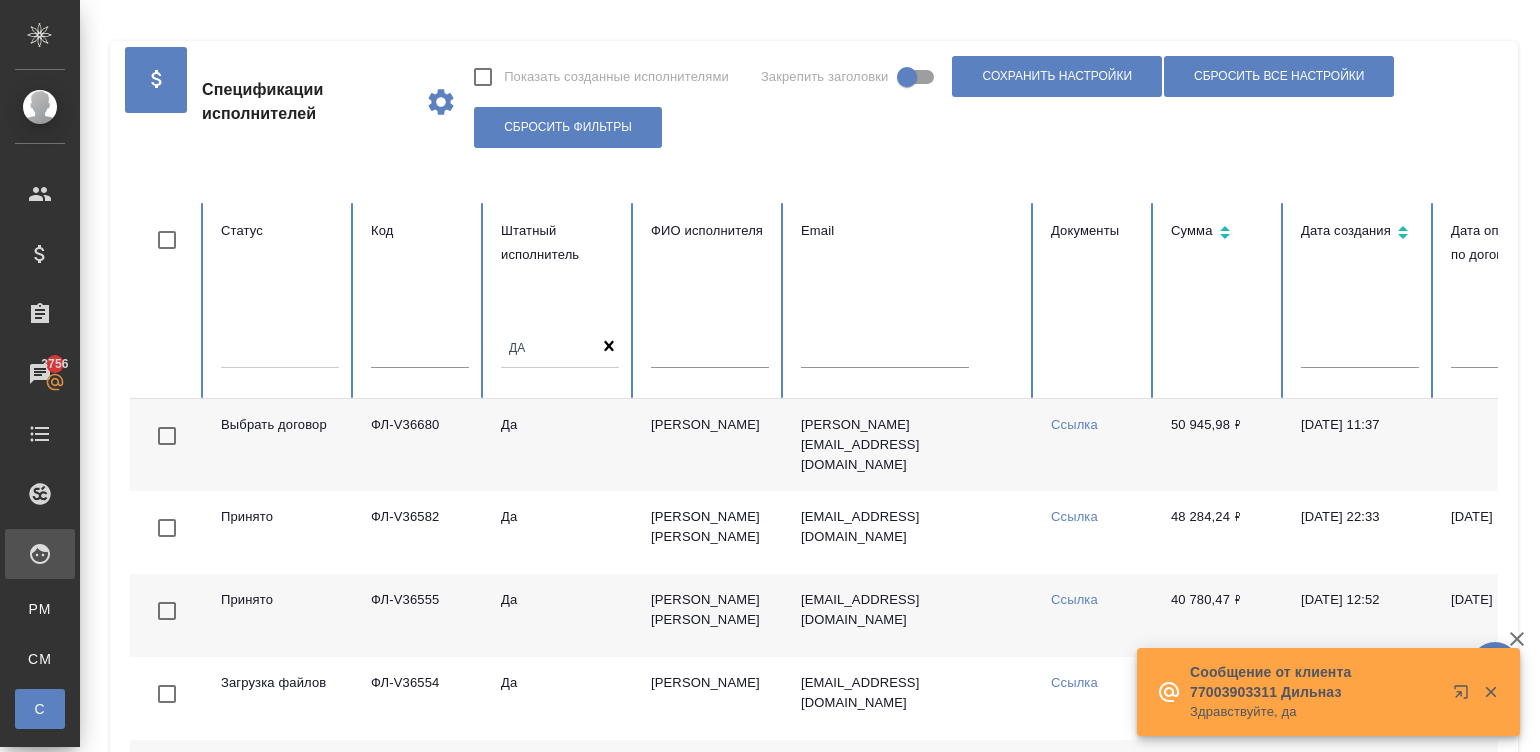 click on "[PERSON_NAME]" at bounding box center (710, 445) 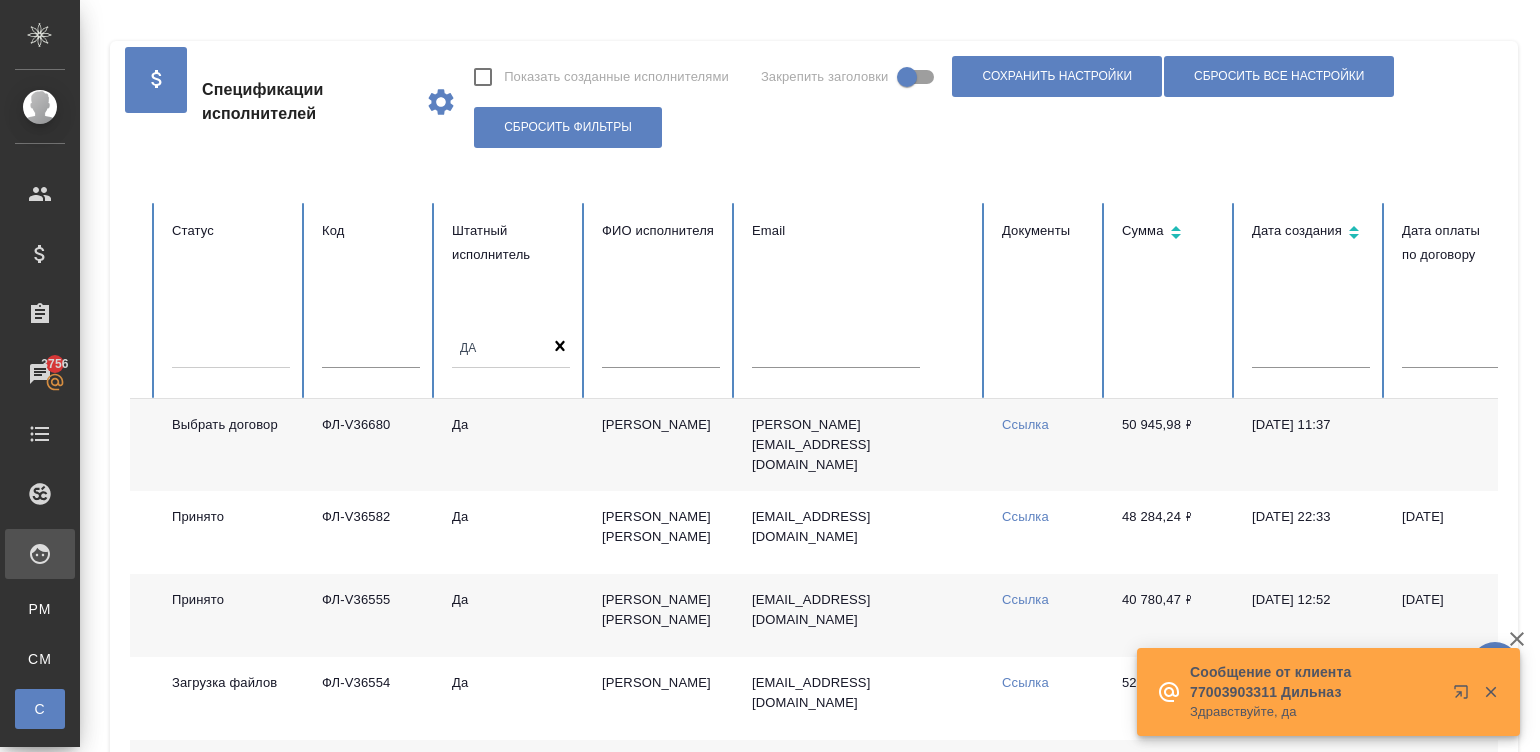 scroll, scrollTop: 0, scrollLeft: 99, axis: horizontal 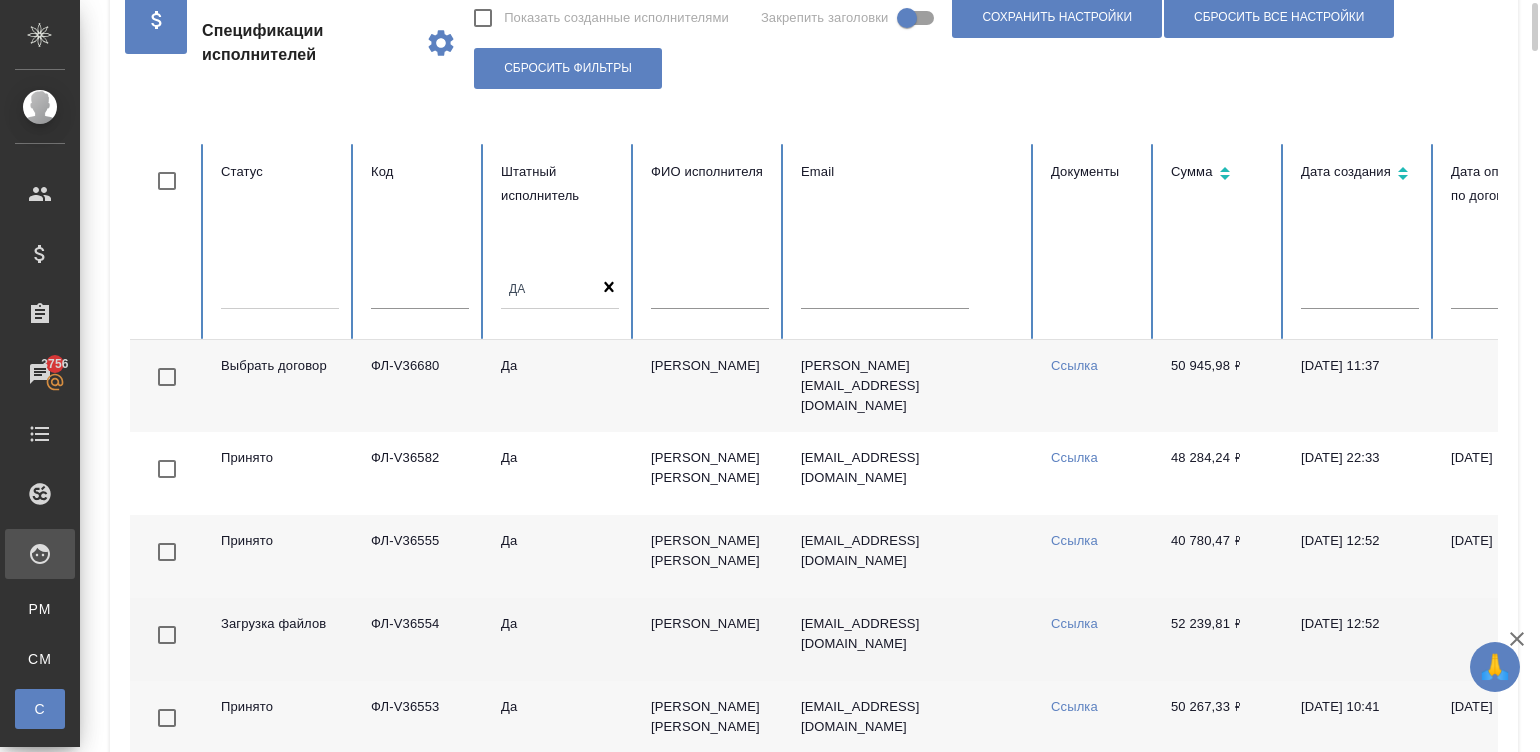 click on "[EMAIL_ADDRESS][DOMAIN_NAME]" at bounding box center (910, 639) 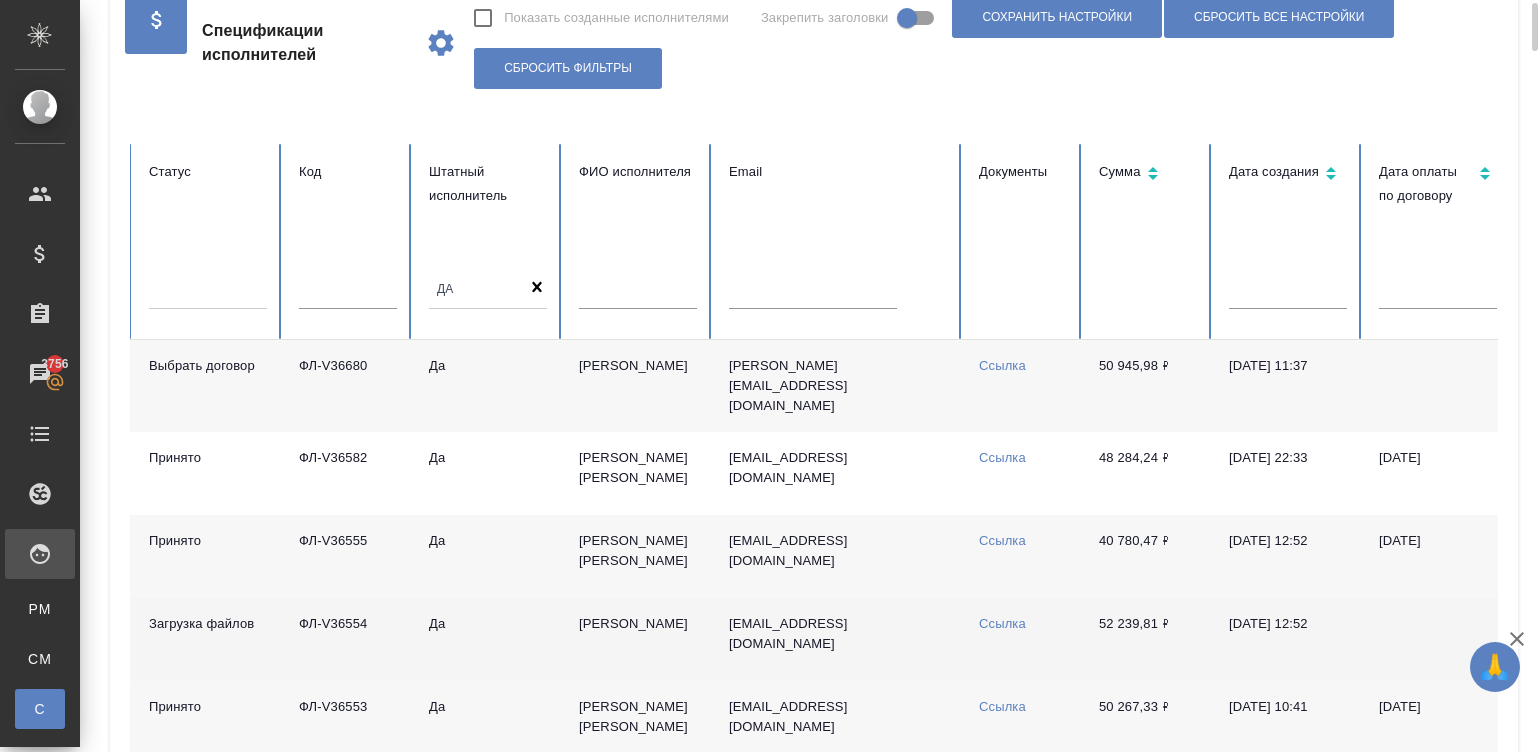 scroll, scrollTop: 0, scrollLeft: 0, axis: both 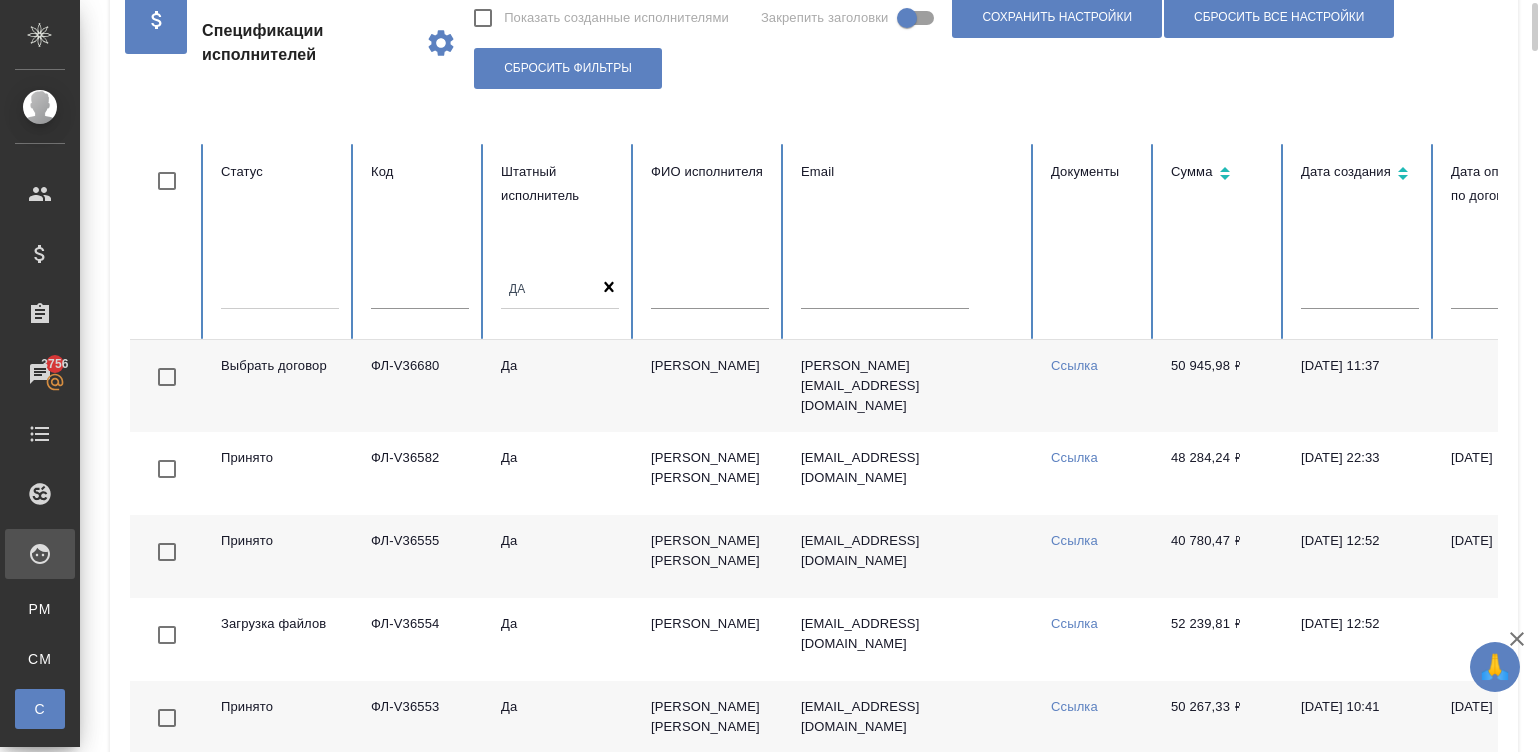 click on "Ссылка" at bounding box center (1074, 540) 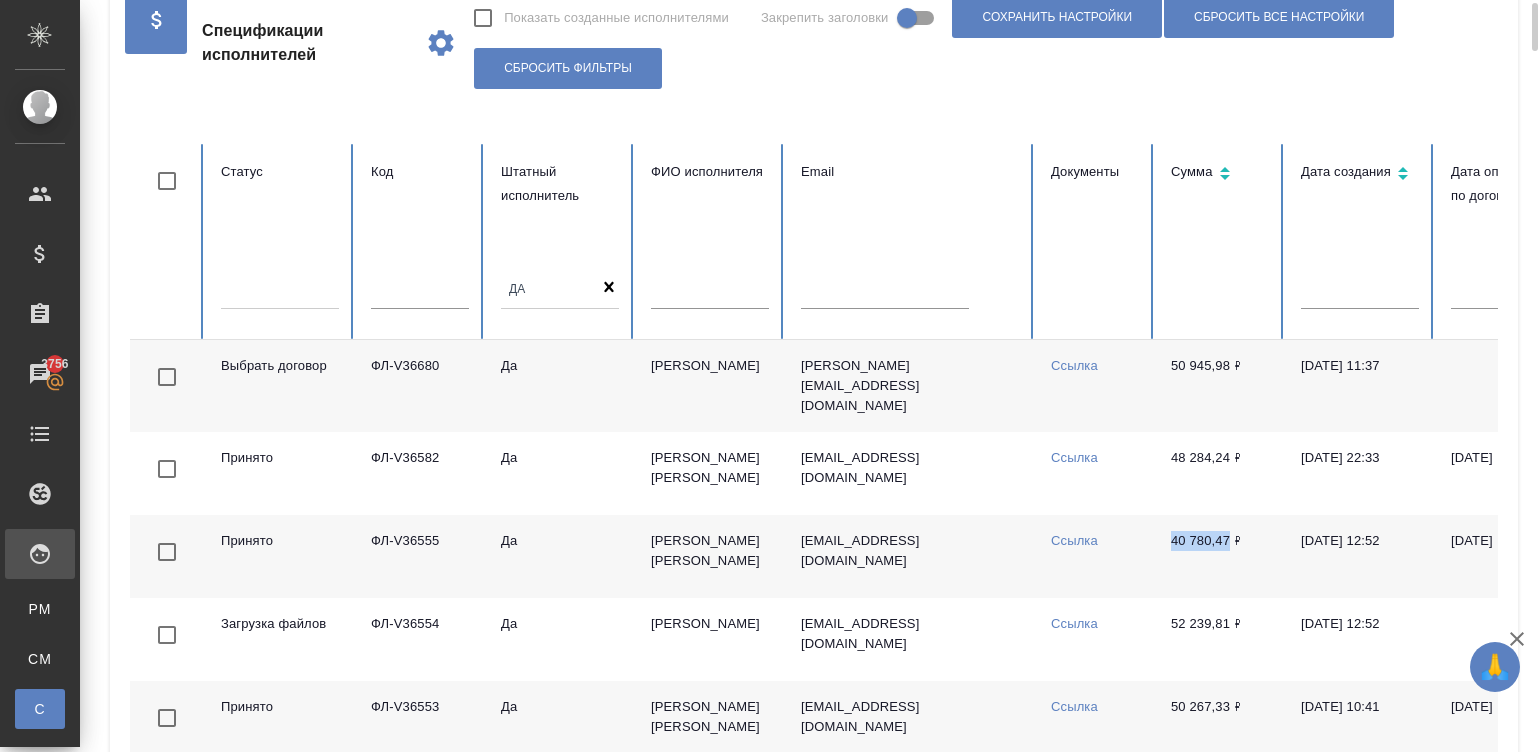 drag, startPoint x: 1157, startPoint y: 479, endPoint x: 1226, endPoint y: 480, distance: 69.00725 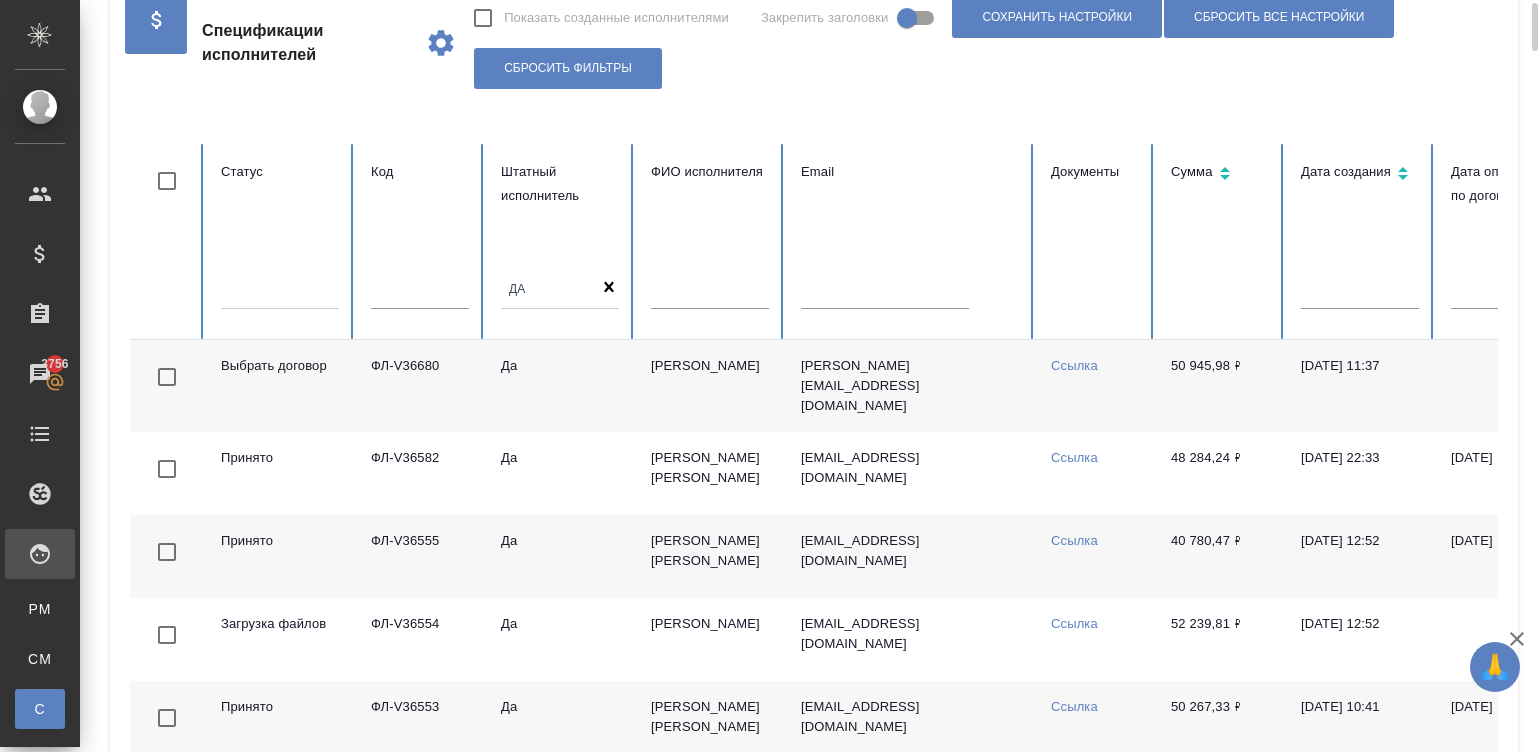 click on "[DATE] 12:52" at bounding box center (1360, 556) 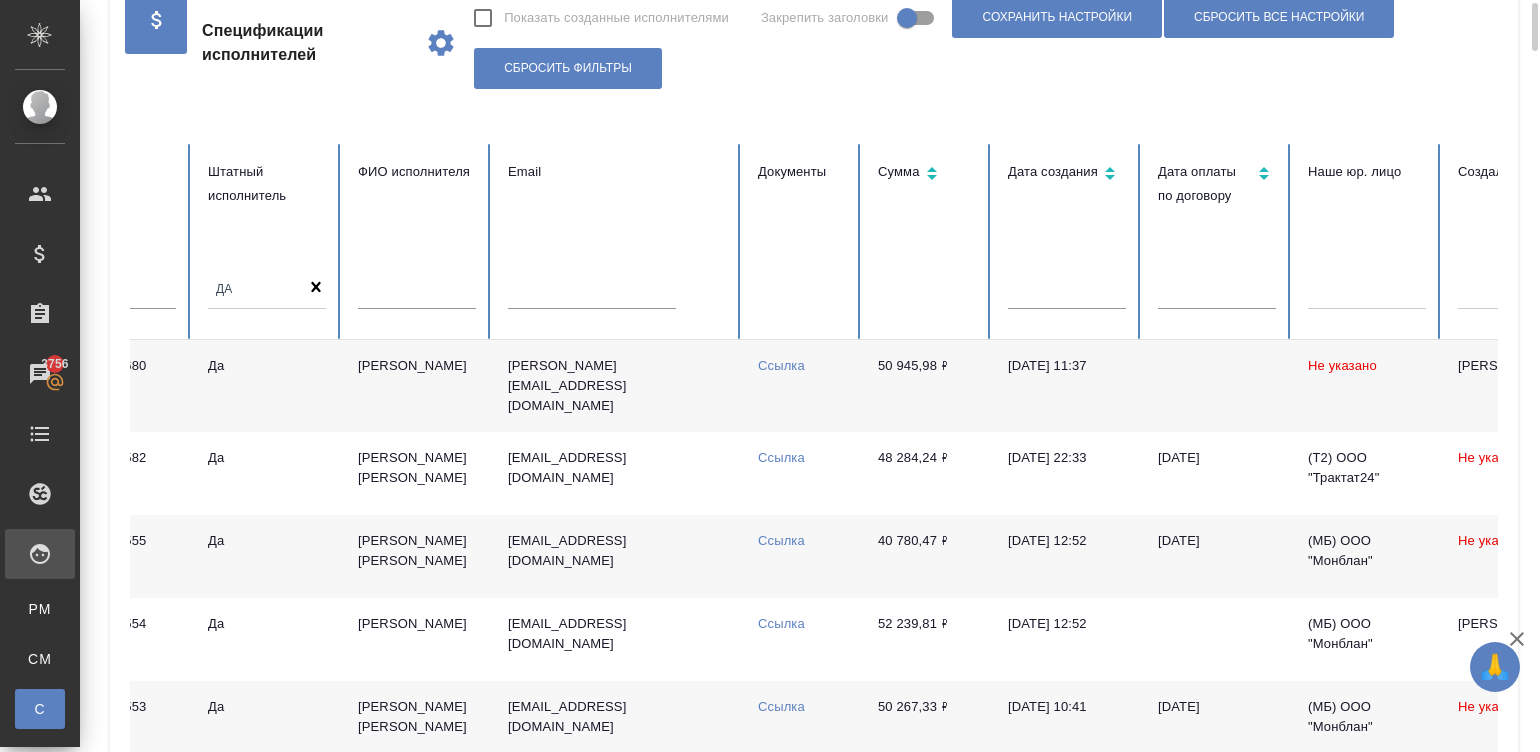 scroll, scrollTop: 0, scrollLeft: 350, axis: horizontal 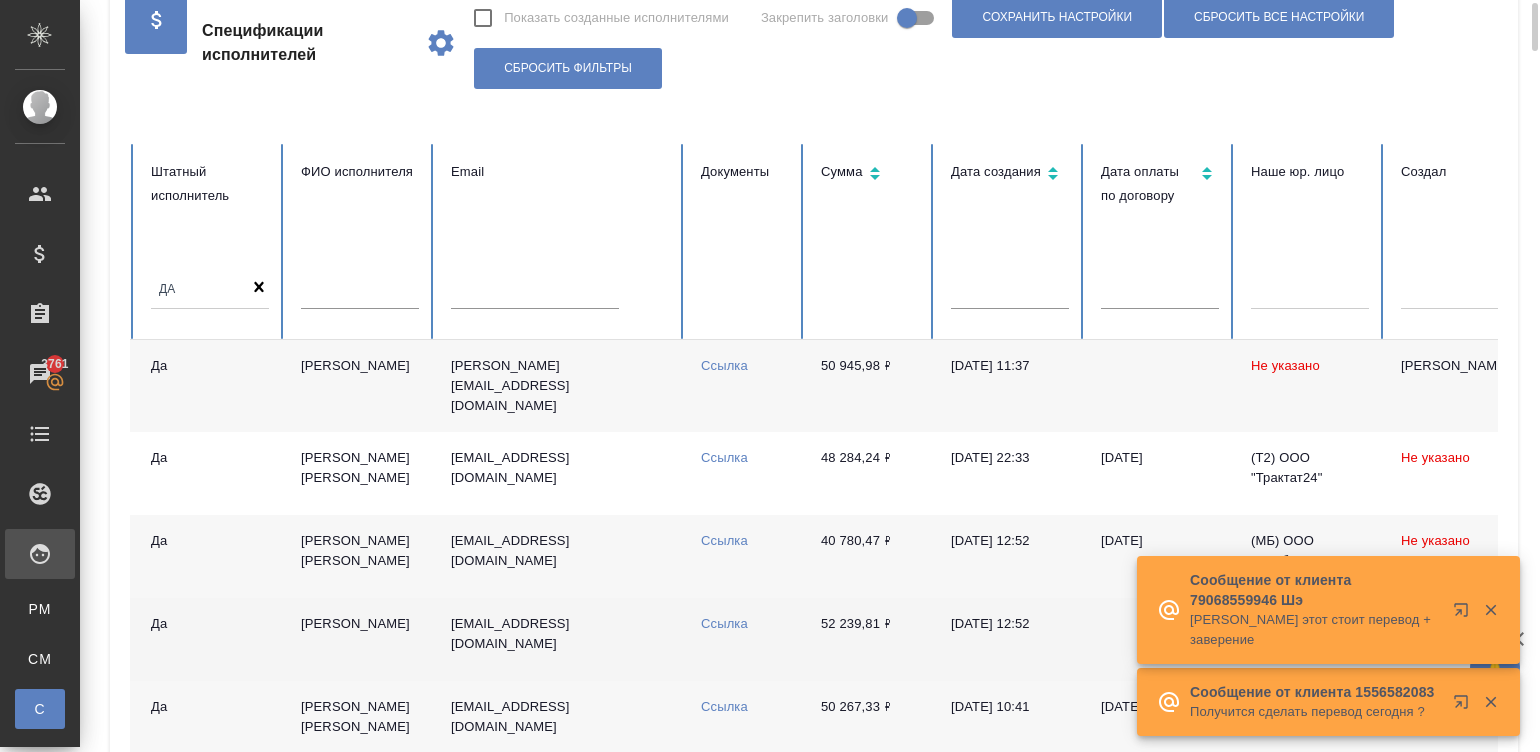 click on "Да" at bounding box center [210, 639] 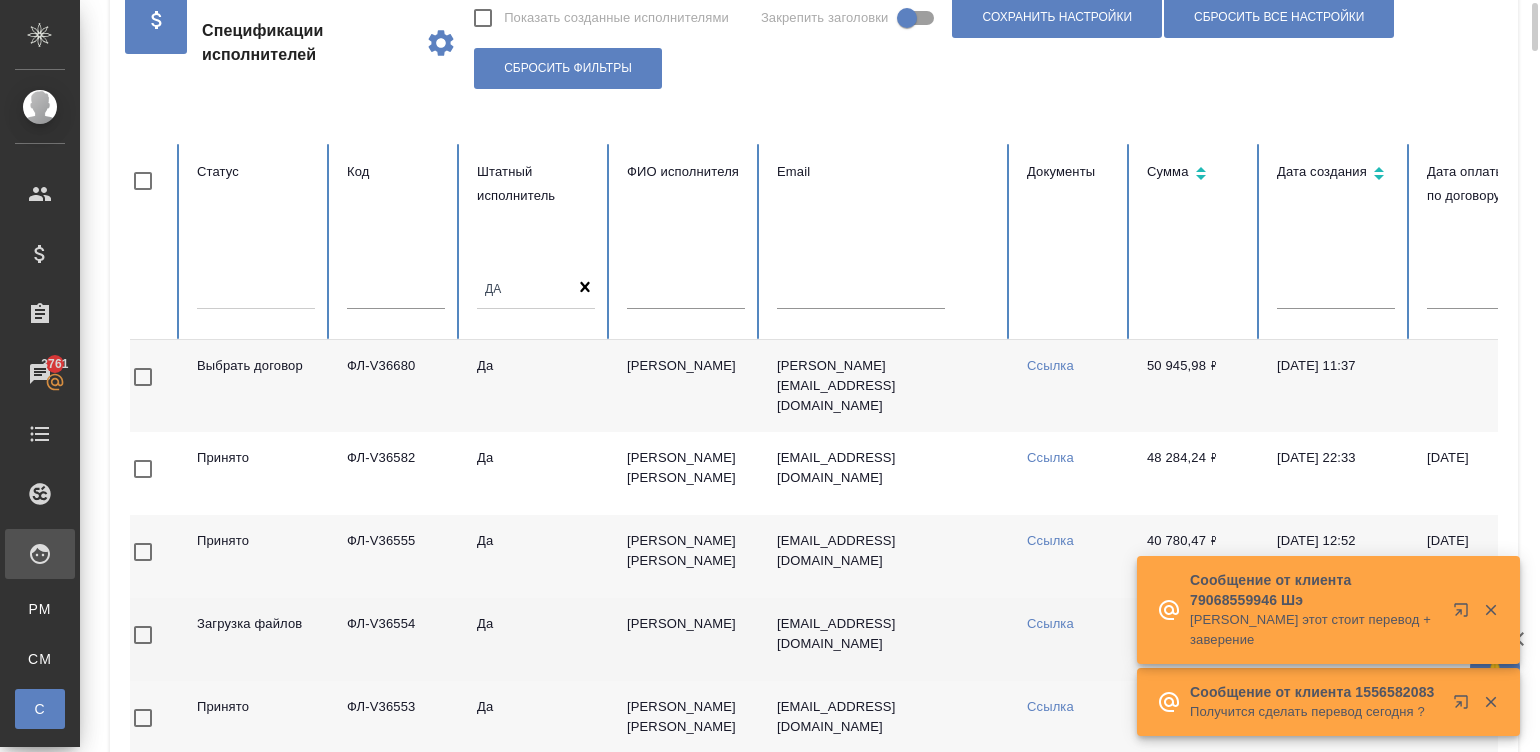 scroll, scrollTop: 0, scrollLeft: 0, axis: both 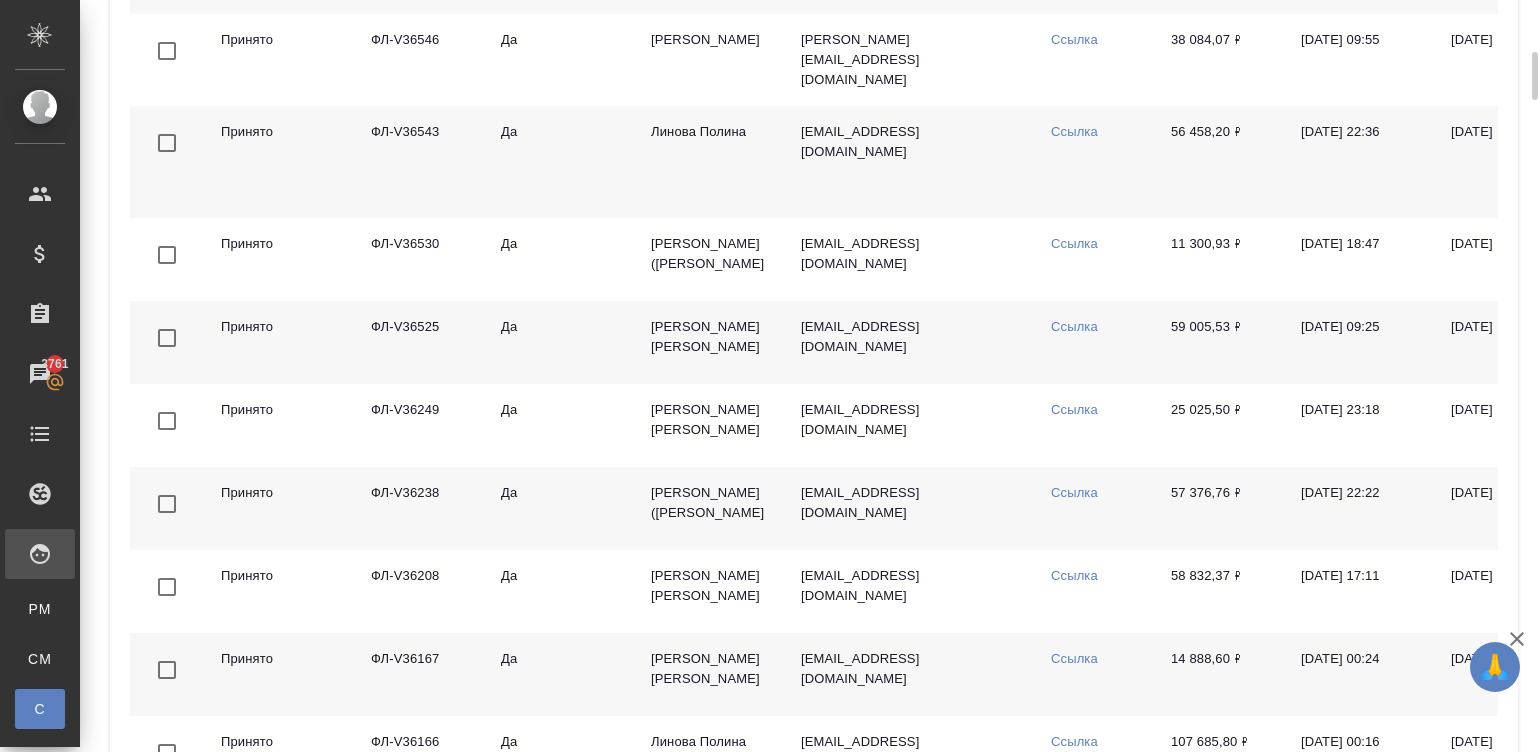 click on "Да" at bounding box center [560, 342] 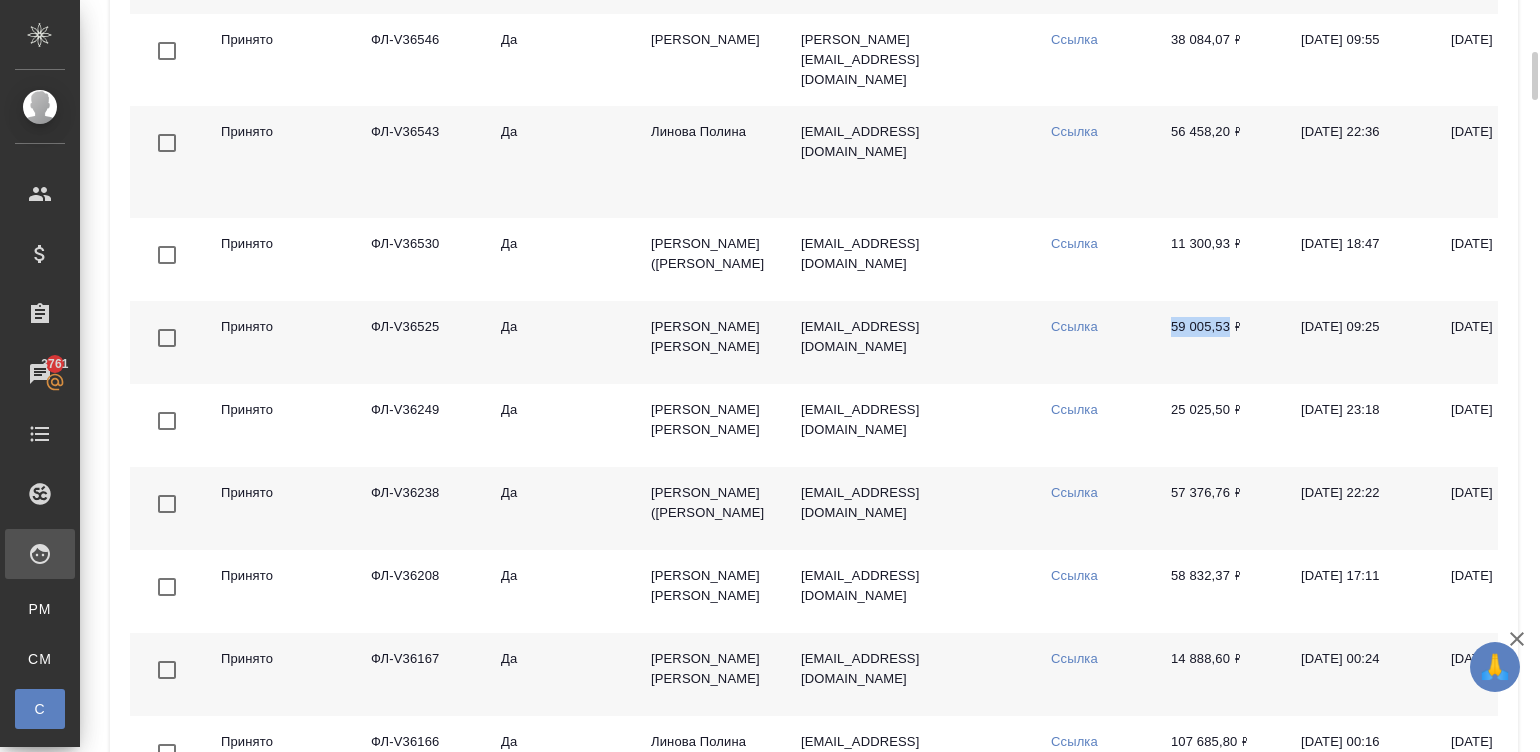 drag, startPoint x: 1157, startPoint y: 297, endPoint x: 1228, endPoint y: 303, distance: 71.25307 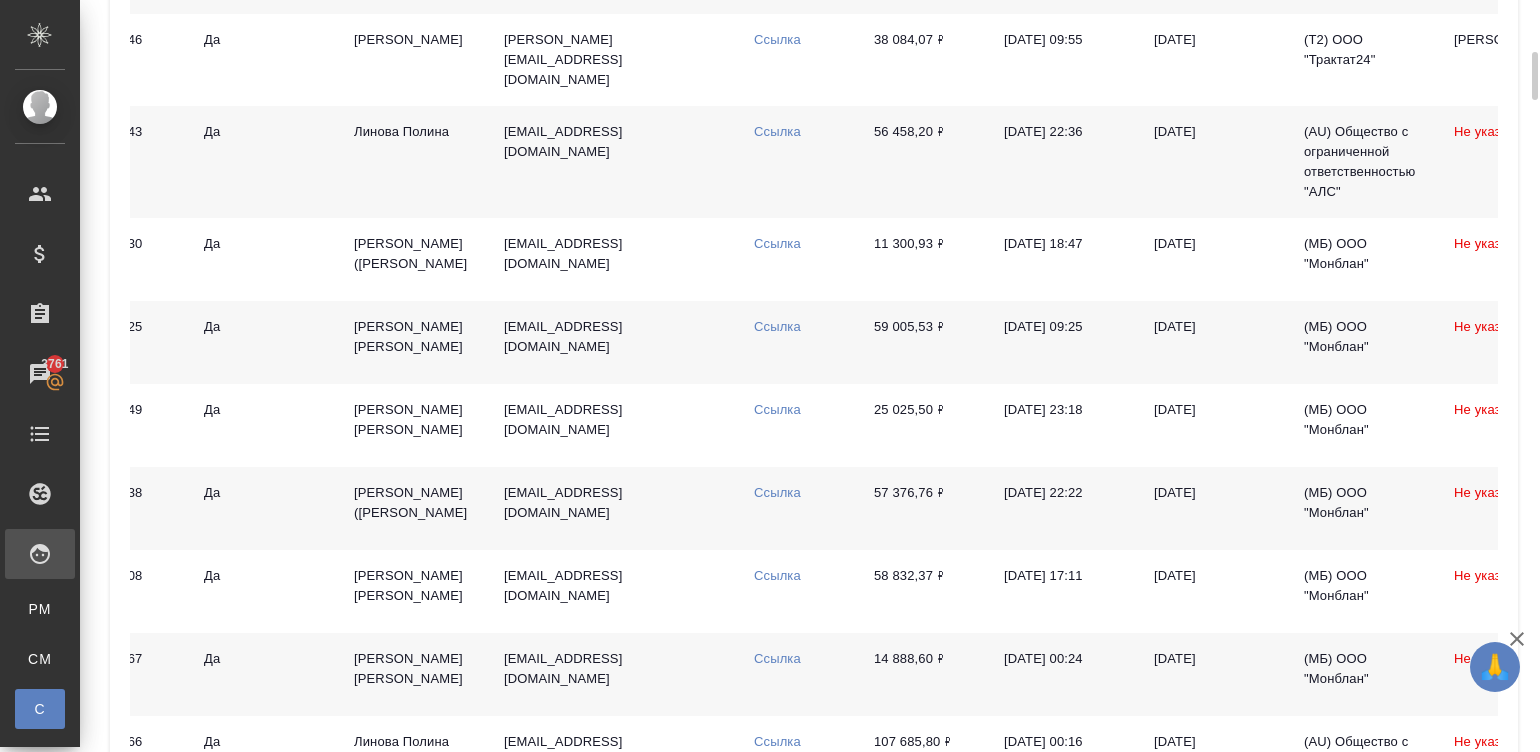 scroll, scrollTop: 0, scrollLeft: 300, axis: horizontal 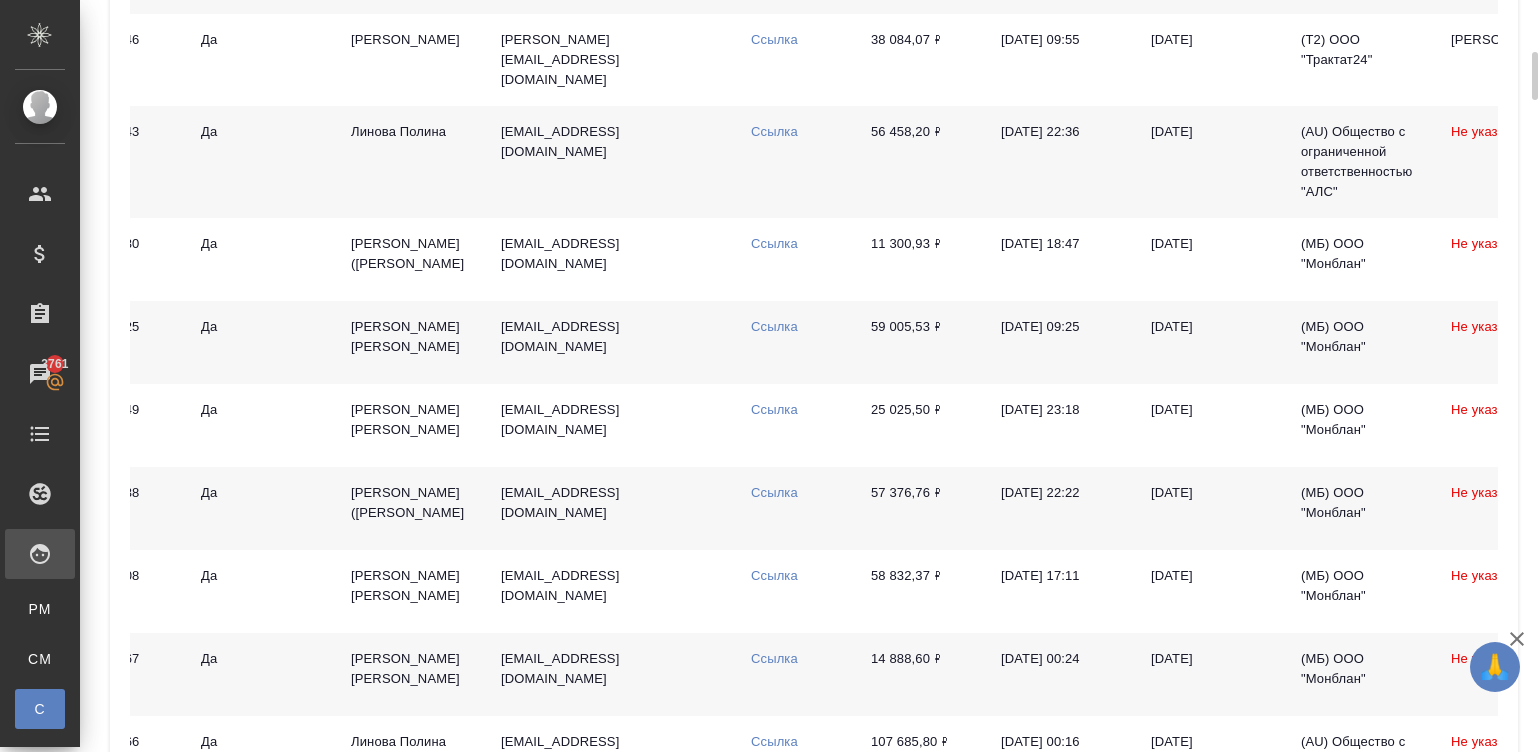 click on "Ссылка" at bounding box center (774, 326) 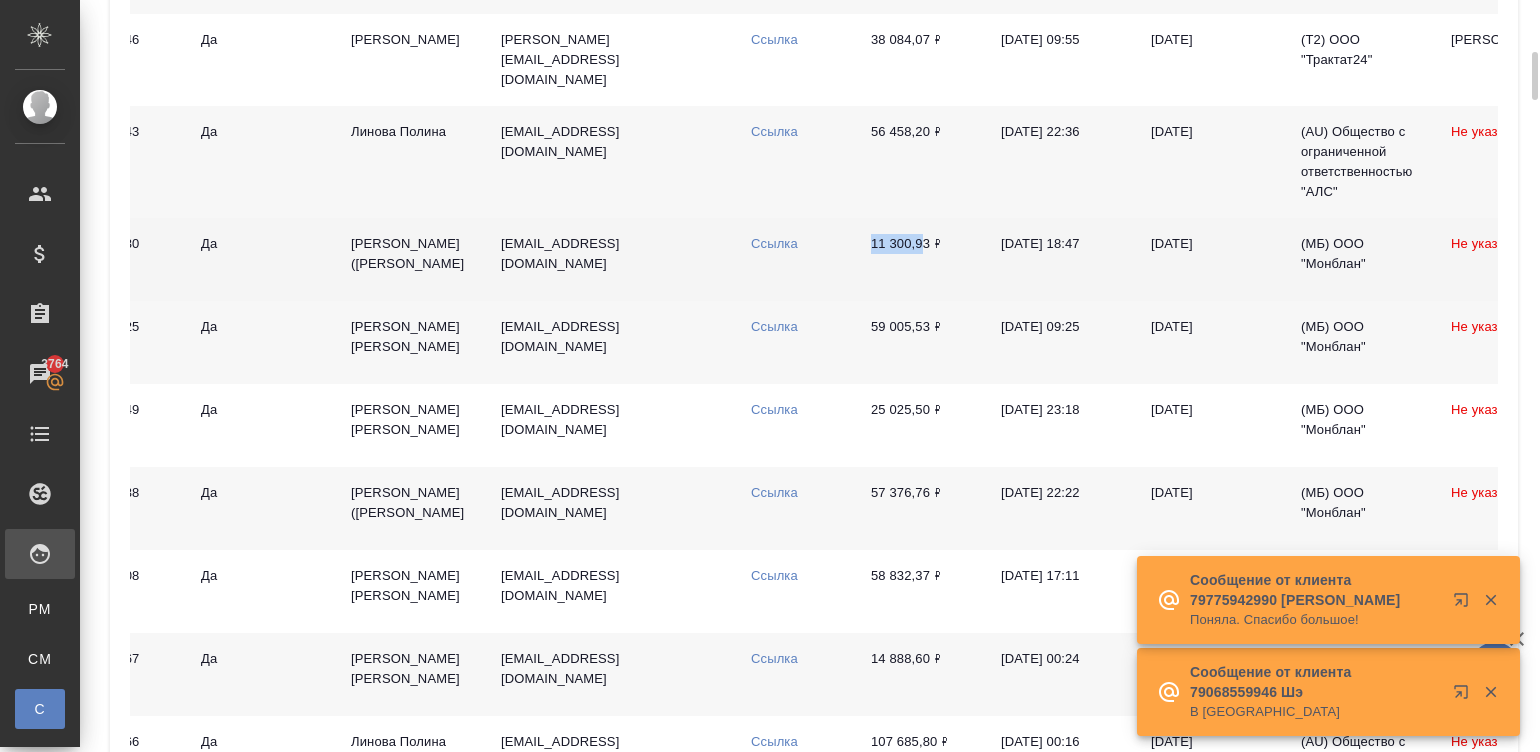 drag, startPoint x: 860, startPoint y: 190, endPoint x: 925, endPoint y: 191, distance: 65.00769 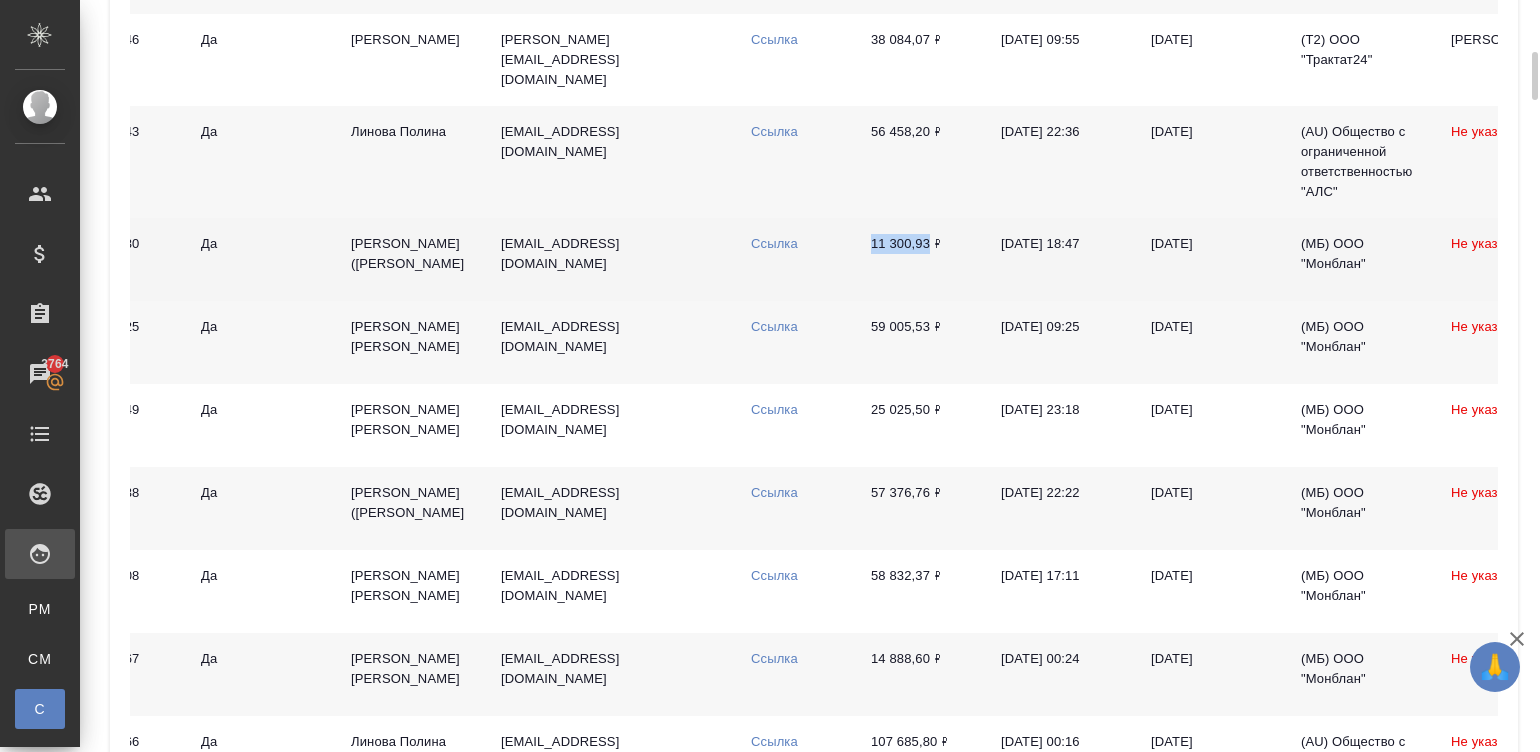 drag, startPoint x: 858, startPoint y: 188, endPoint x: 928, endPoint y: 190, distance: 70.028564 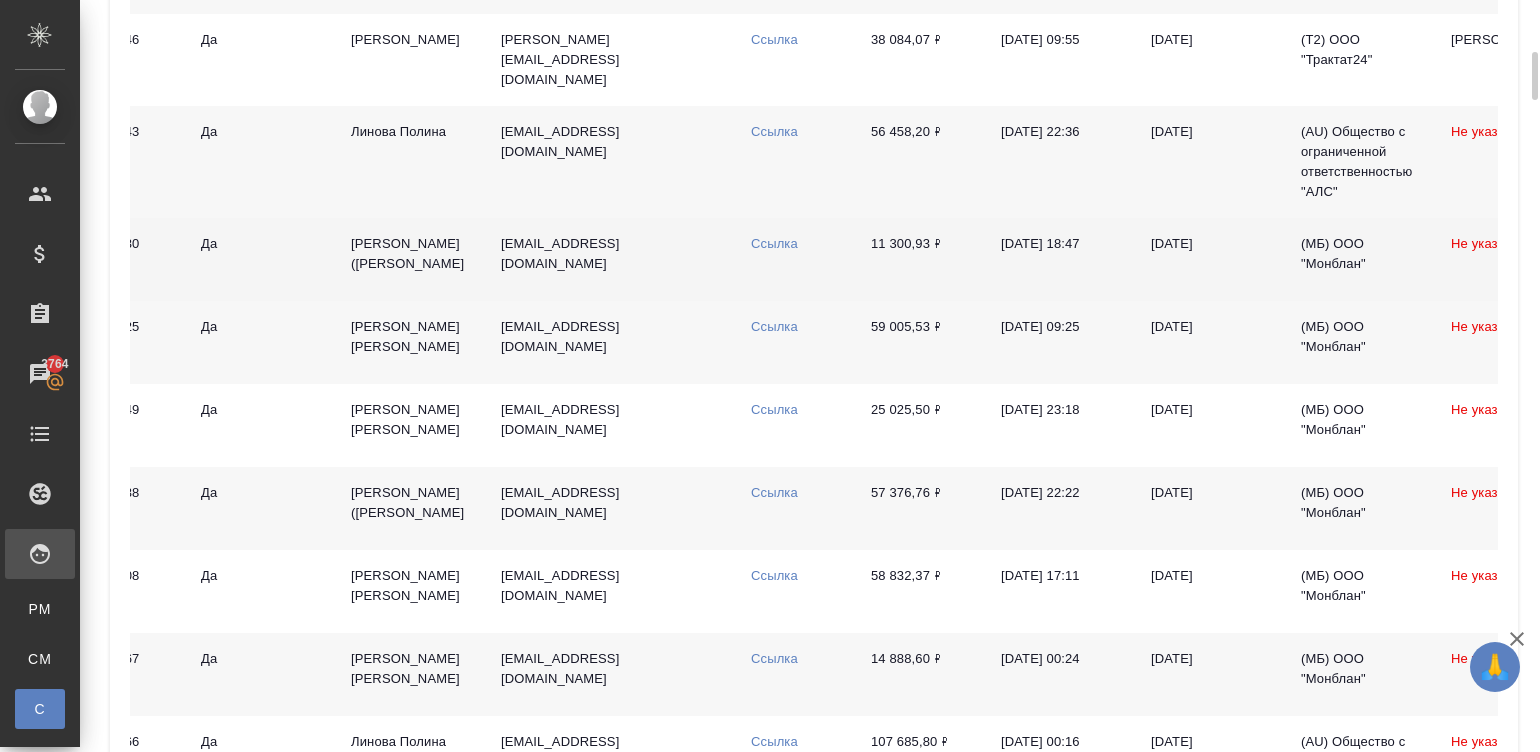 click on "Ссылка" at bounding box center (795, 259) 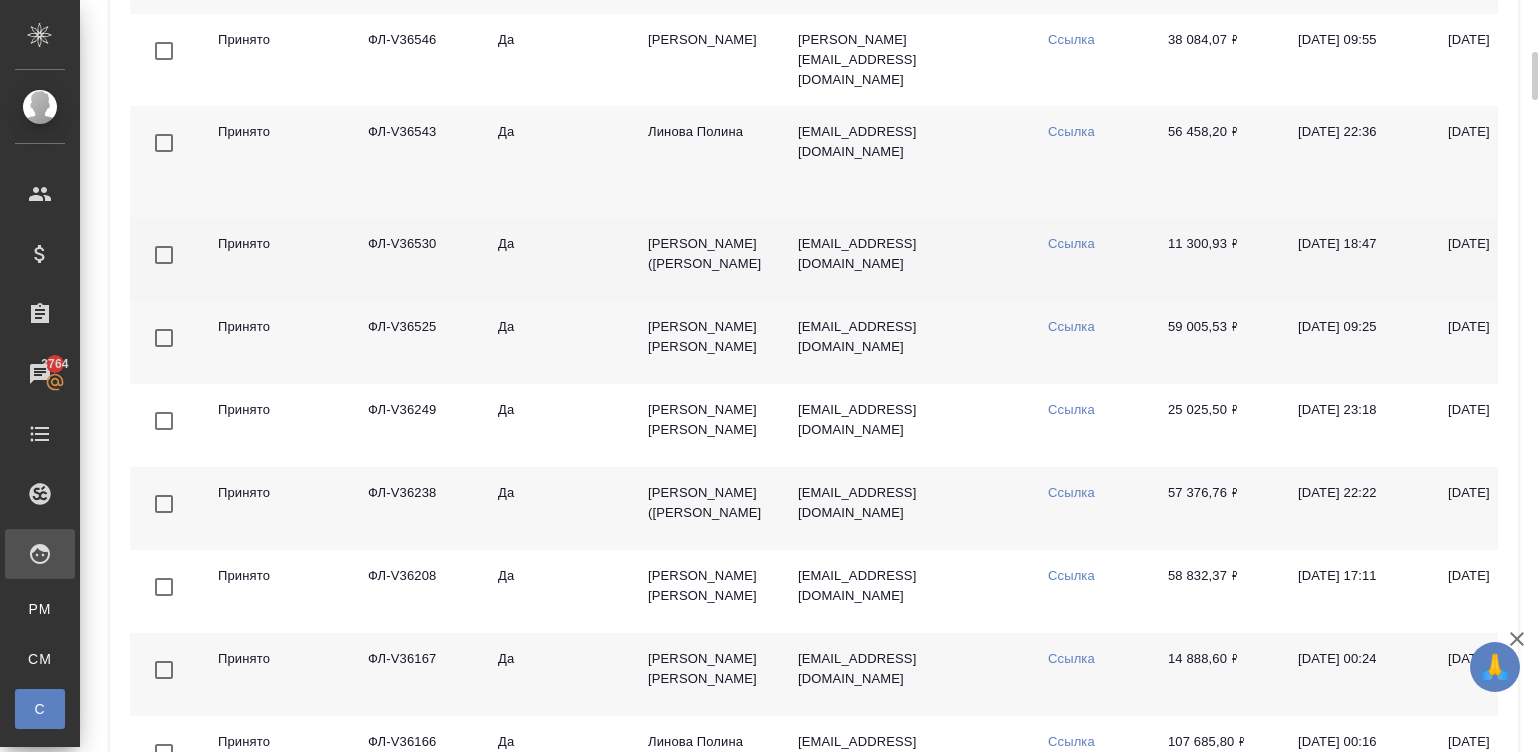 scroll, scrollTop: 0, scrollLeft: 0, axis: both 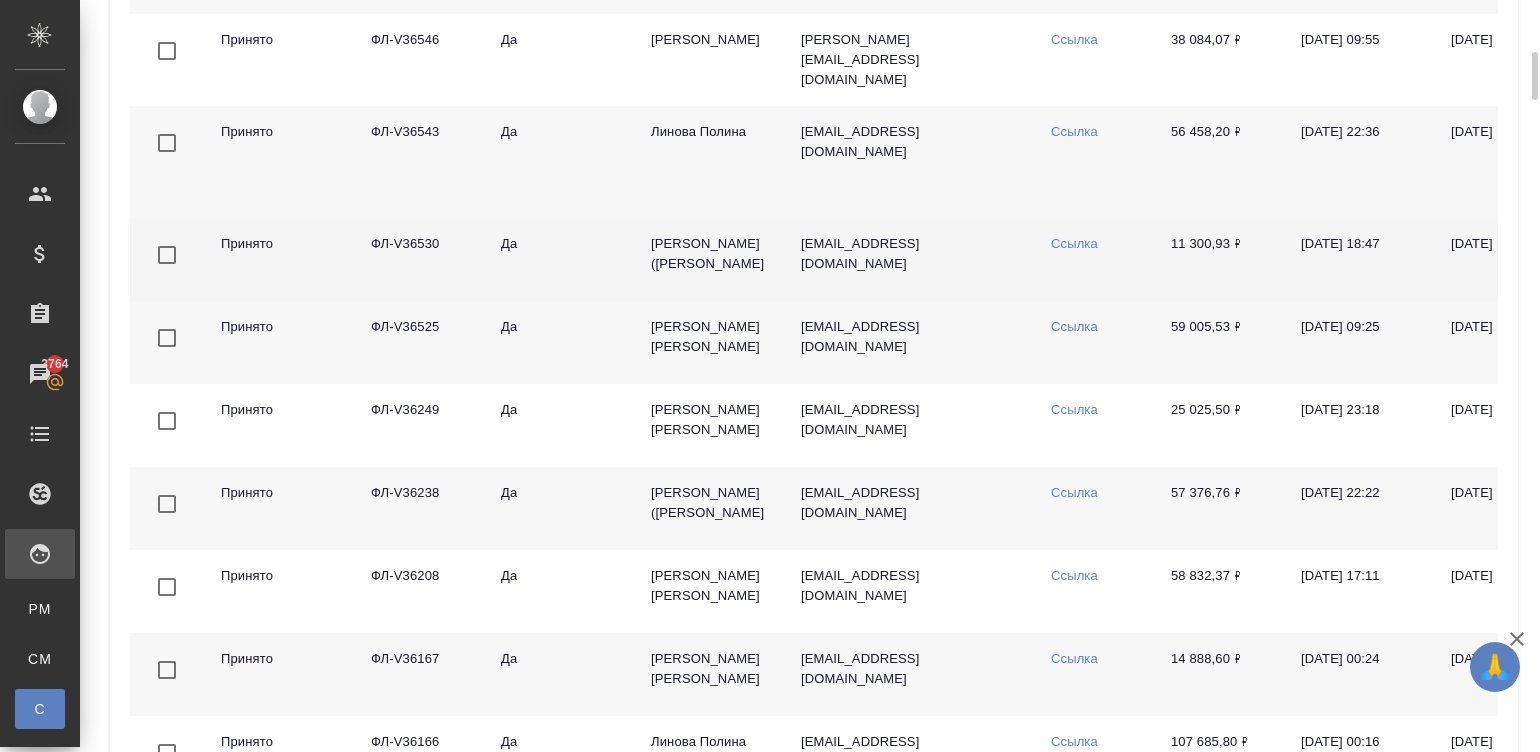click on "Ссылка" at bounding box center [1095, 259] 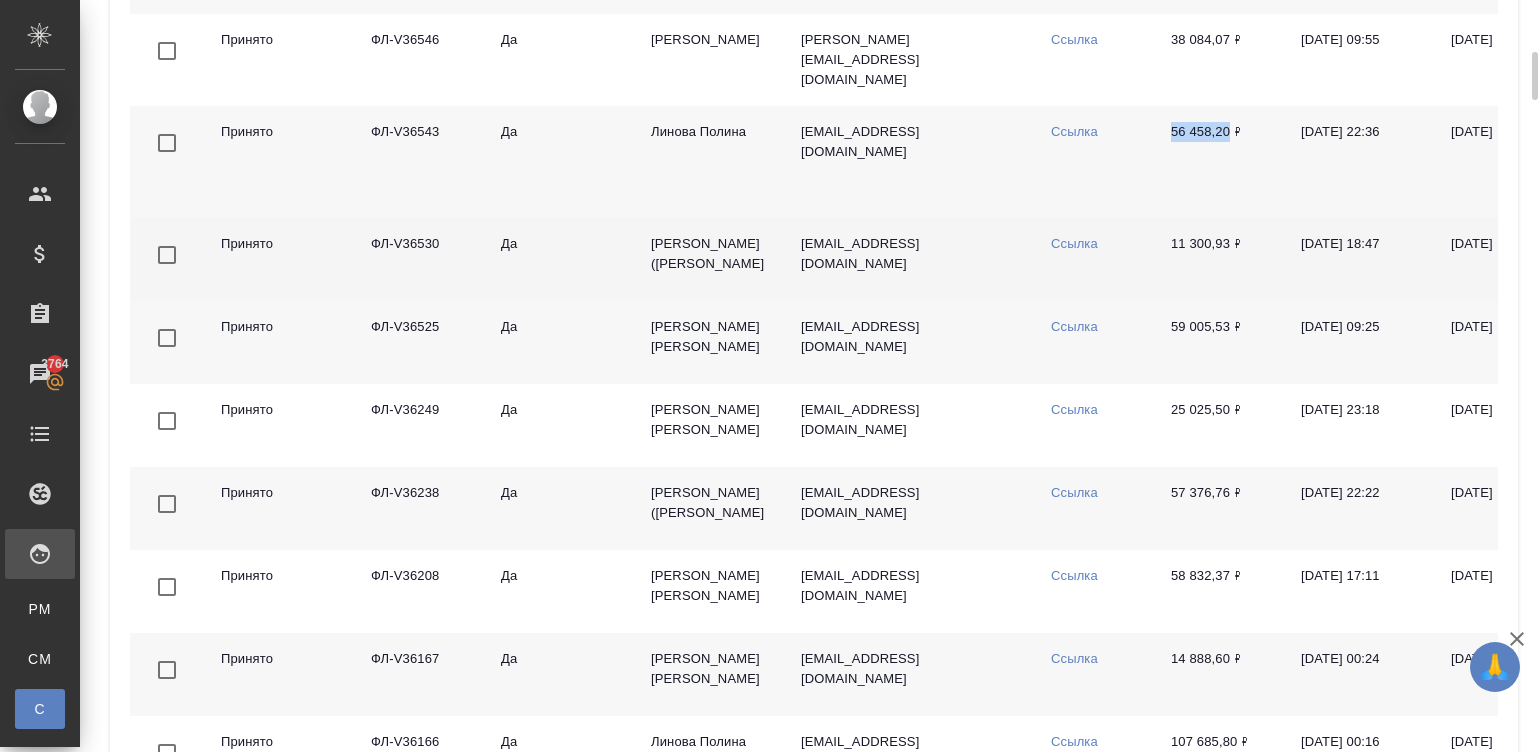 drag, startPoint x: 1154, startPoint y: 70, endPoint x: 1229, endPoint y: 75, distance: 75.16648 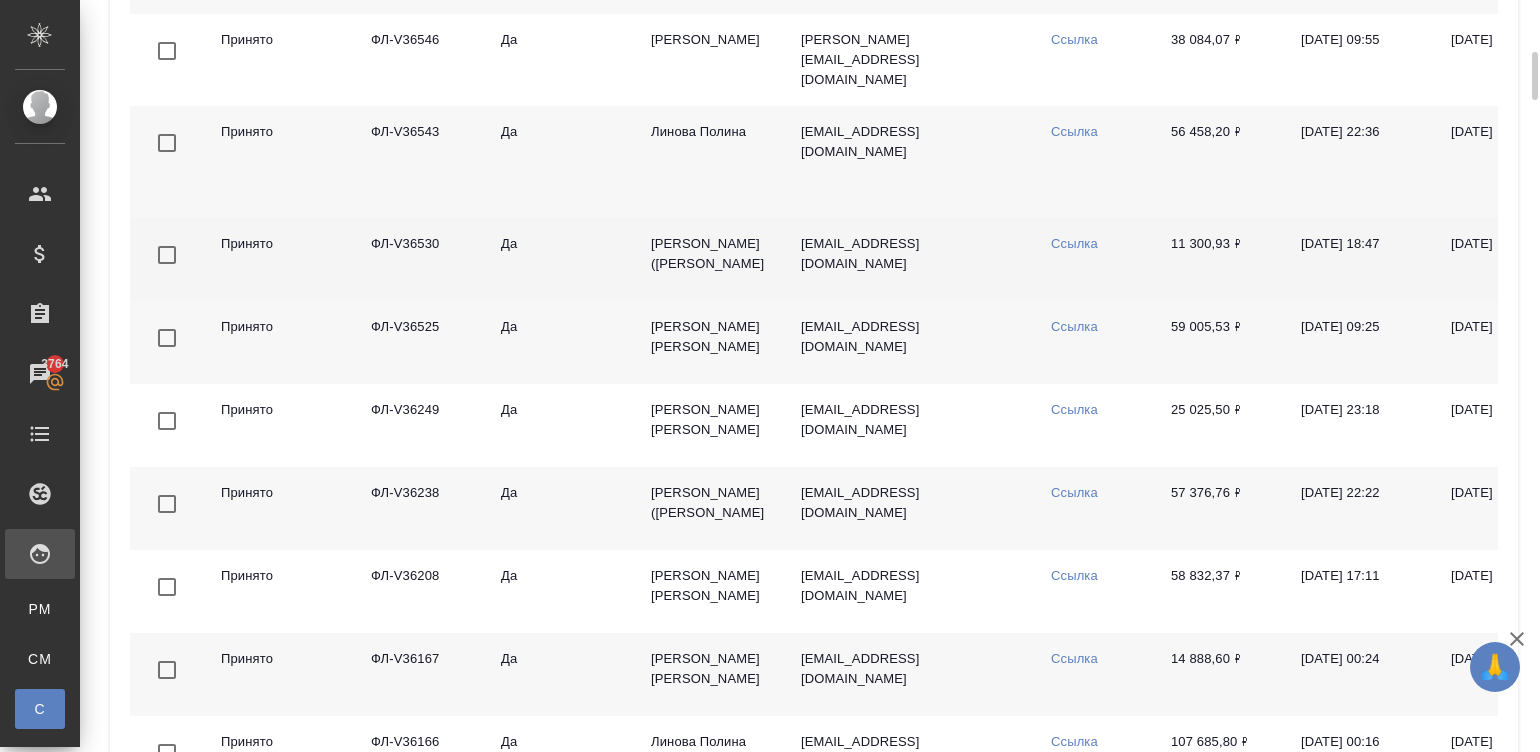 click on "Ссылка" at bounding box center (1095, 162) 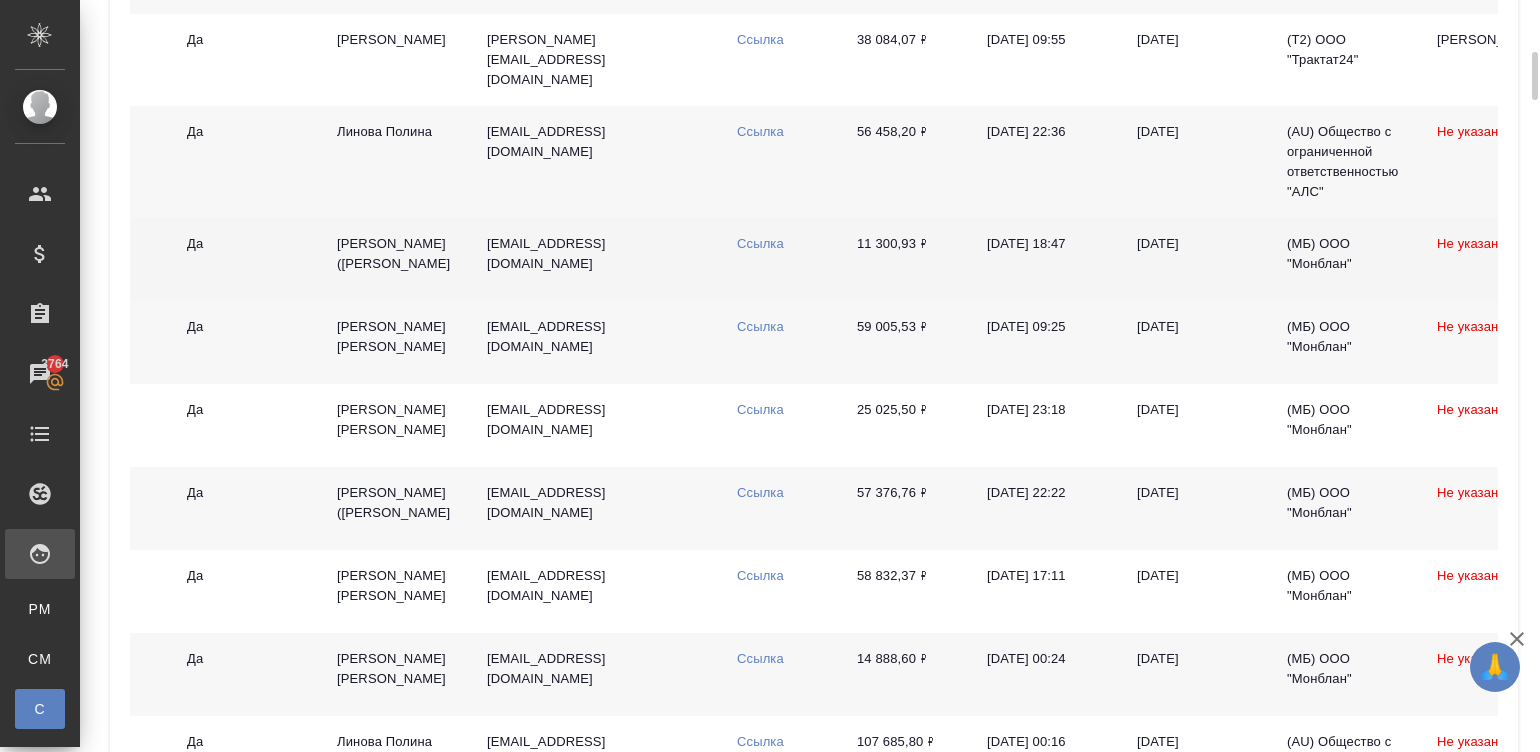 scroll, scrollTop: 0, scrollLeft: 350, axis: horizontal 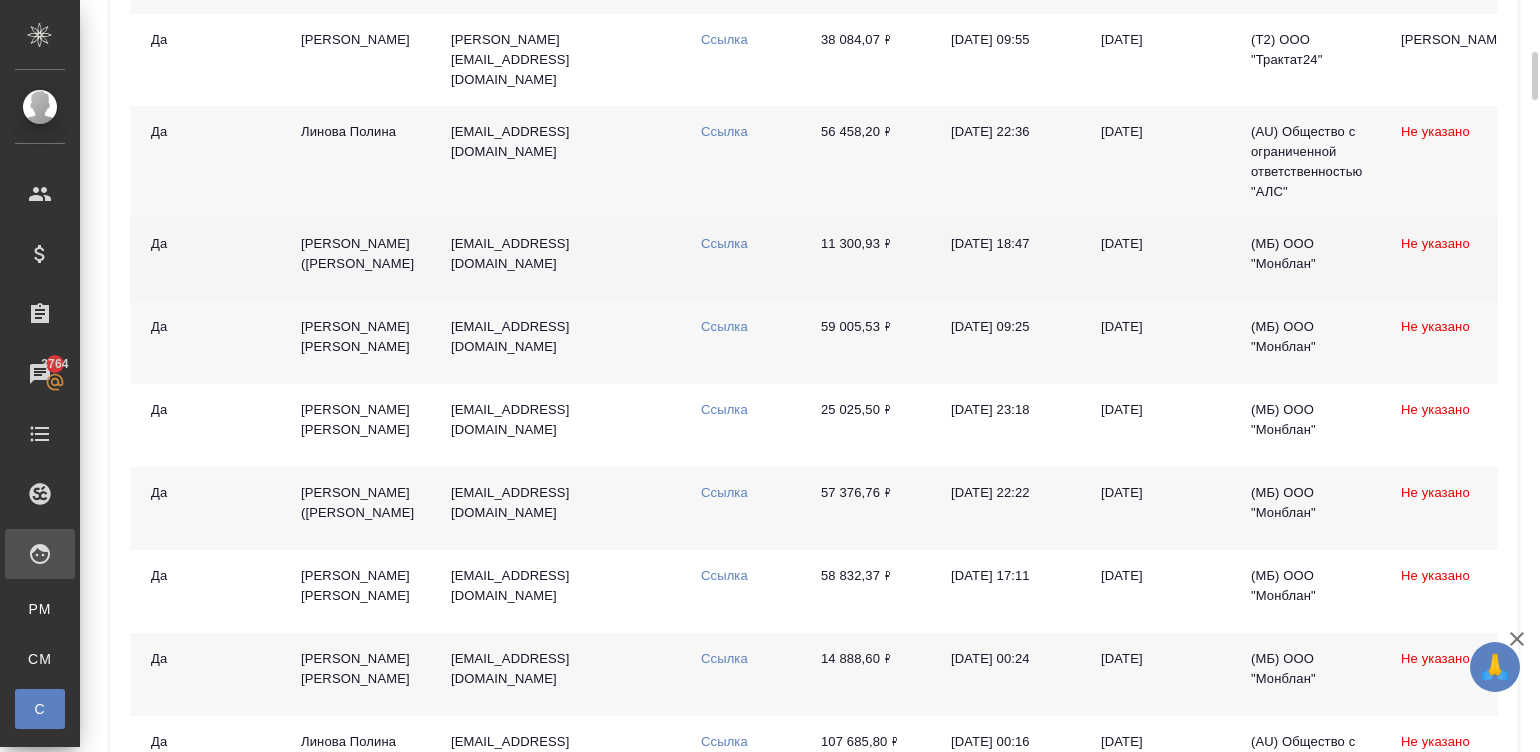 click on "Ссылка" at bounding box center (724, 131) 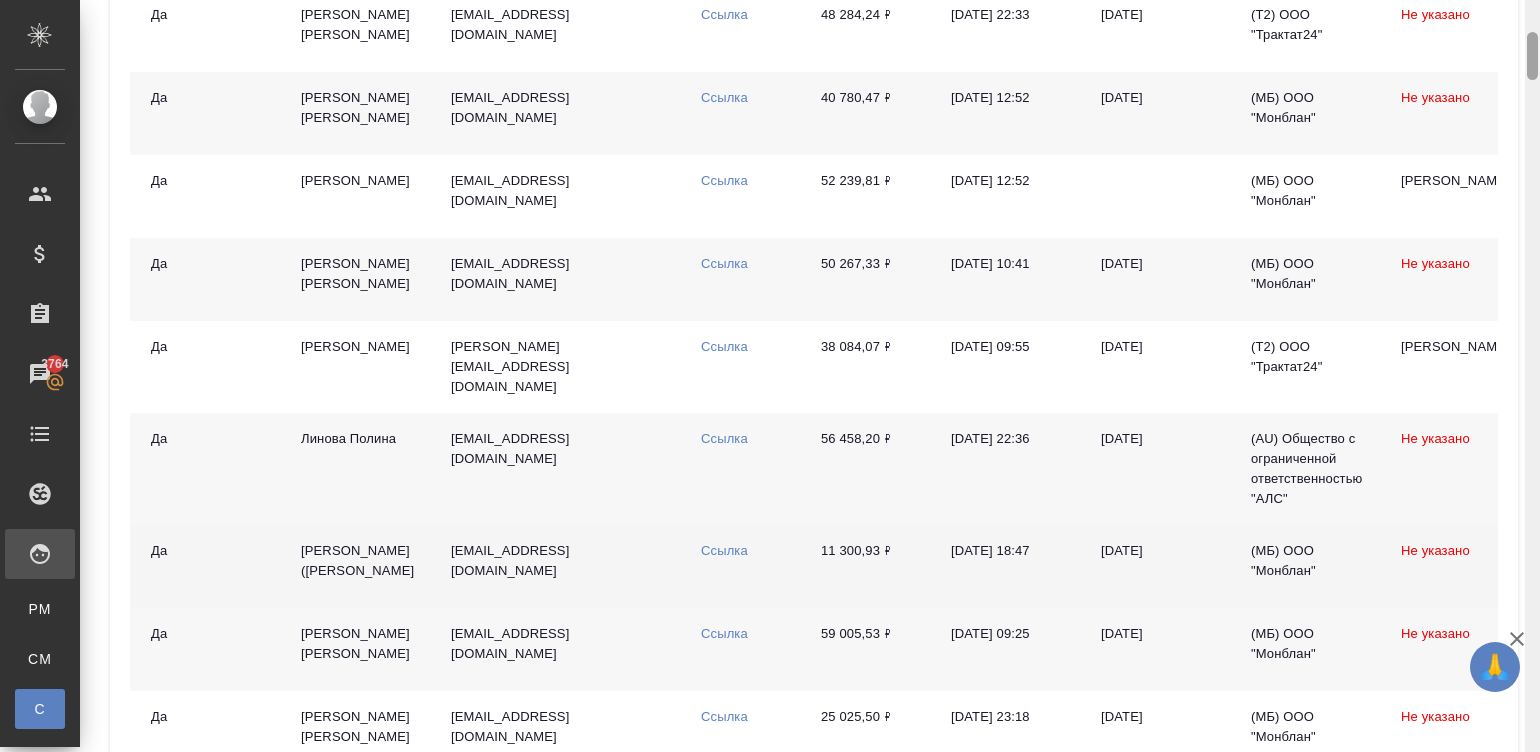scroll, scrollTop: 455, scrollLeft: 0, axis: vertical 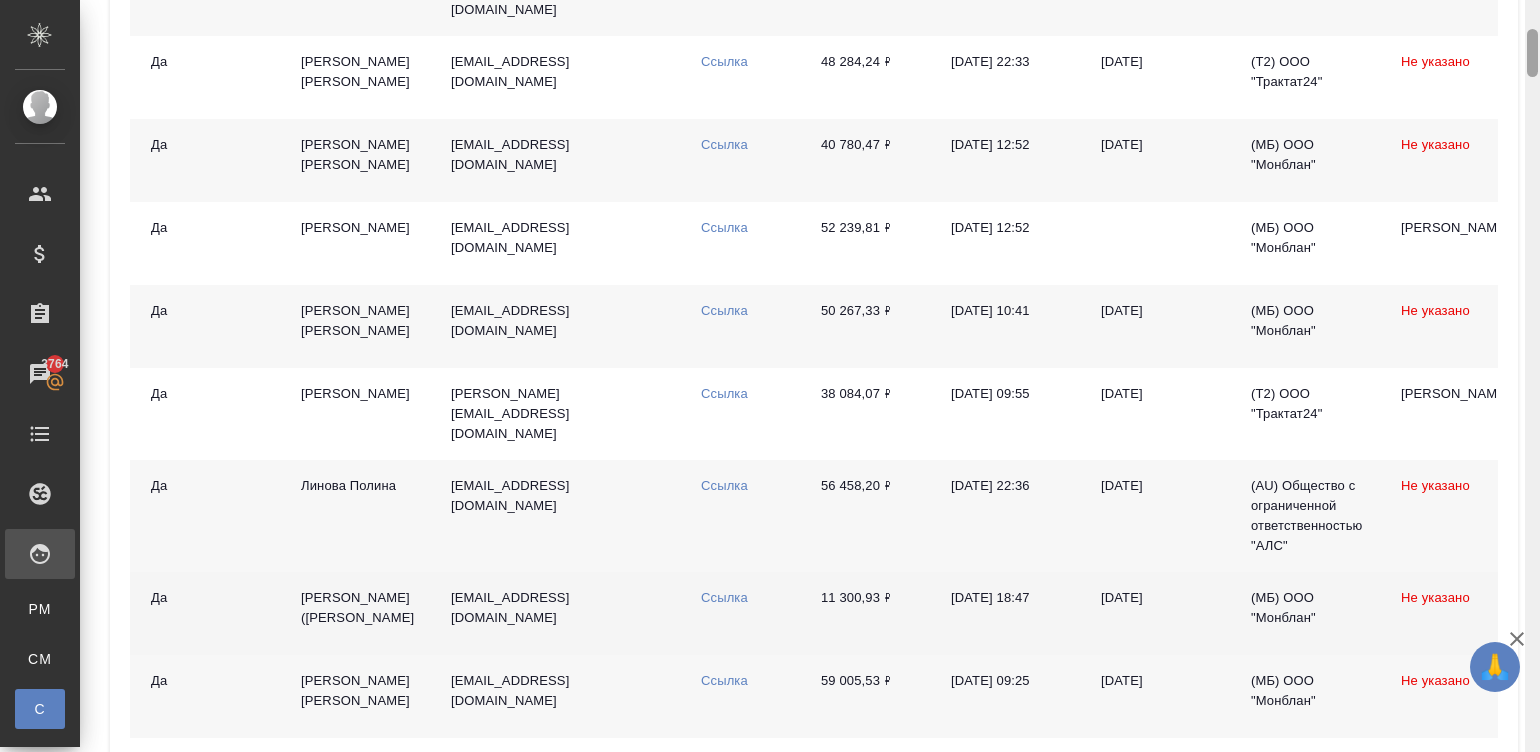 drag, startPoint x: 1534, startPoint y: 78, endPoint x: 1533, endPoint y: 55, distance: 23.021729 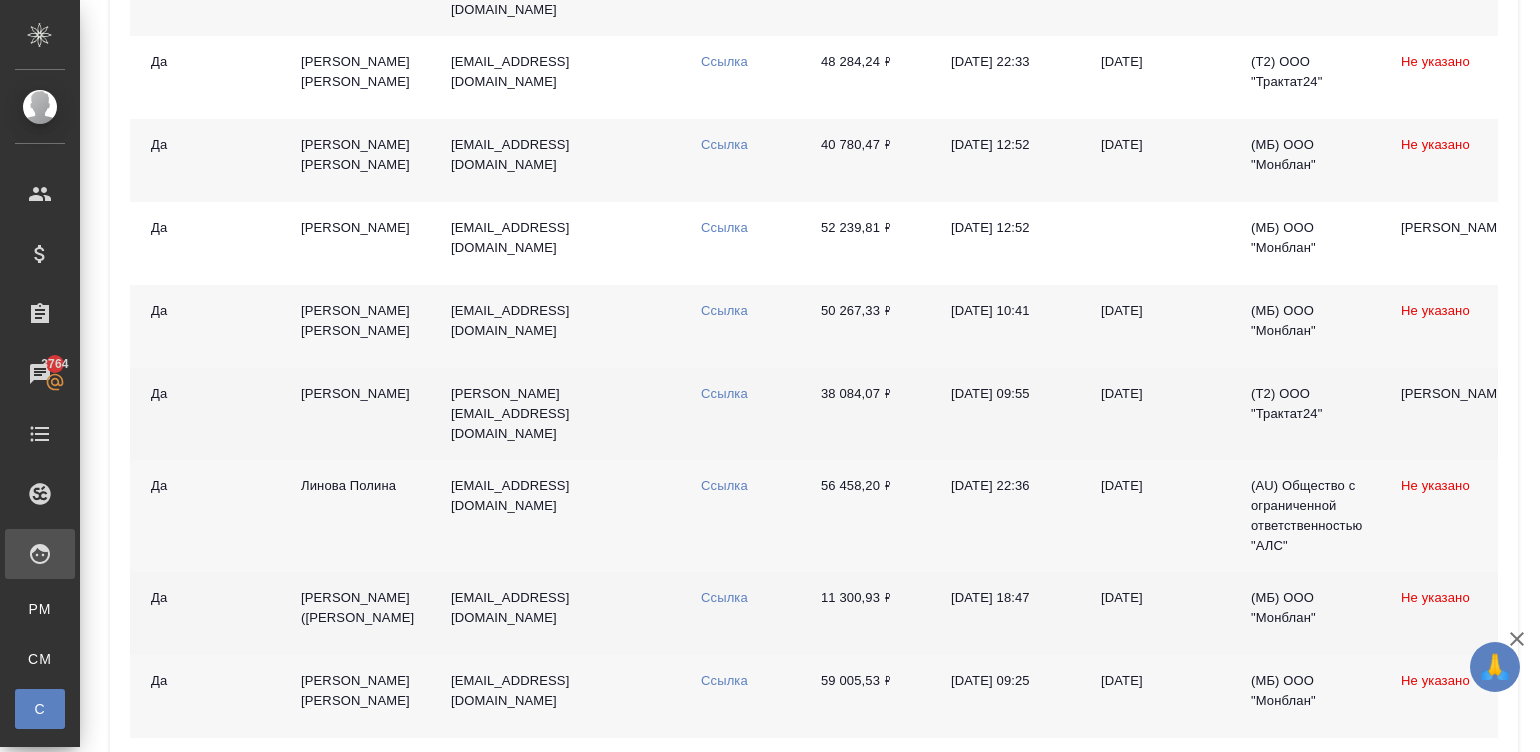 click on "[PERSON_NAME][EMAIL_ADDRESS][DOMAIN_NAME]" at bounding box center (560, 414) 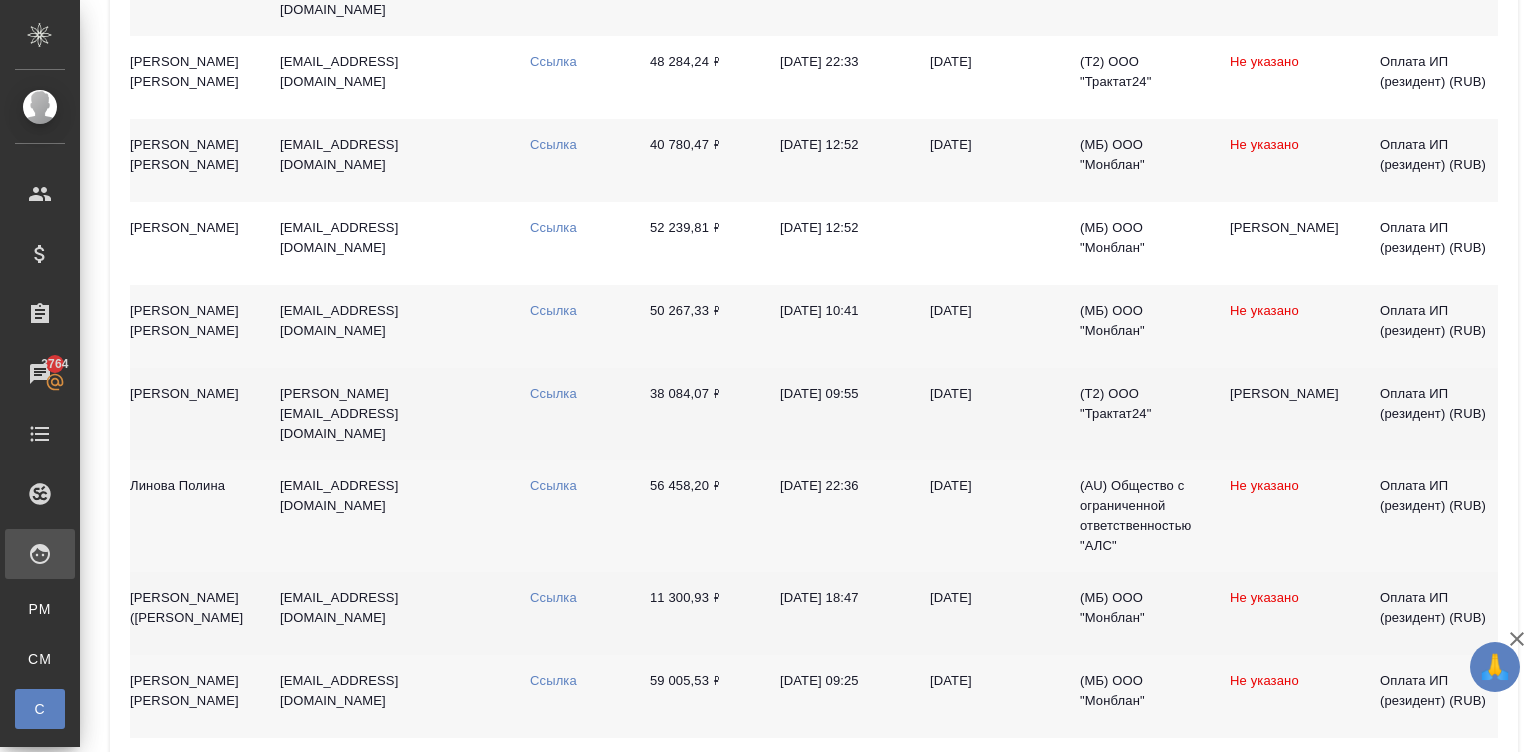 scroll, scrollTop: 0, scrollLeft: 550, axis: horizontal 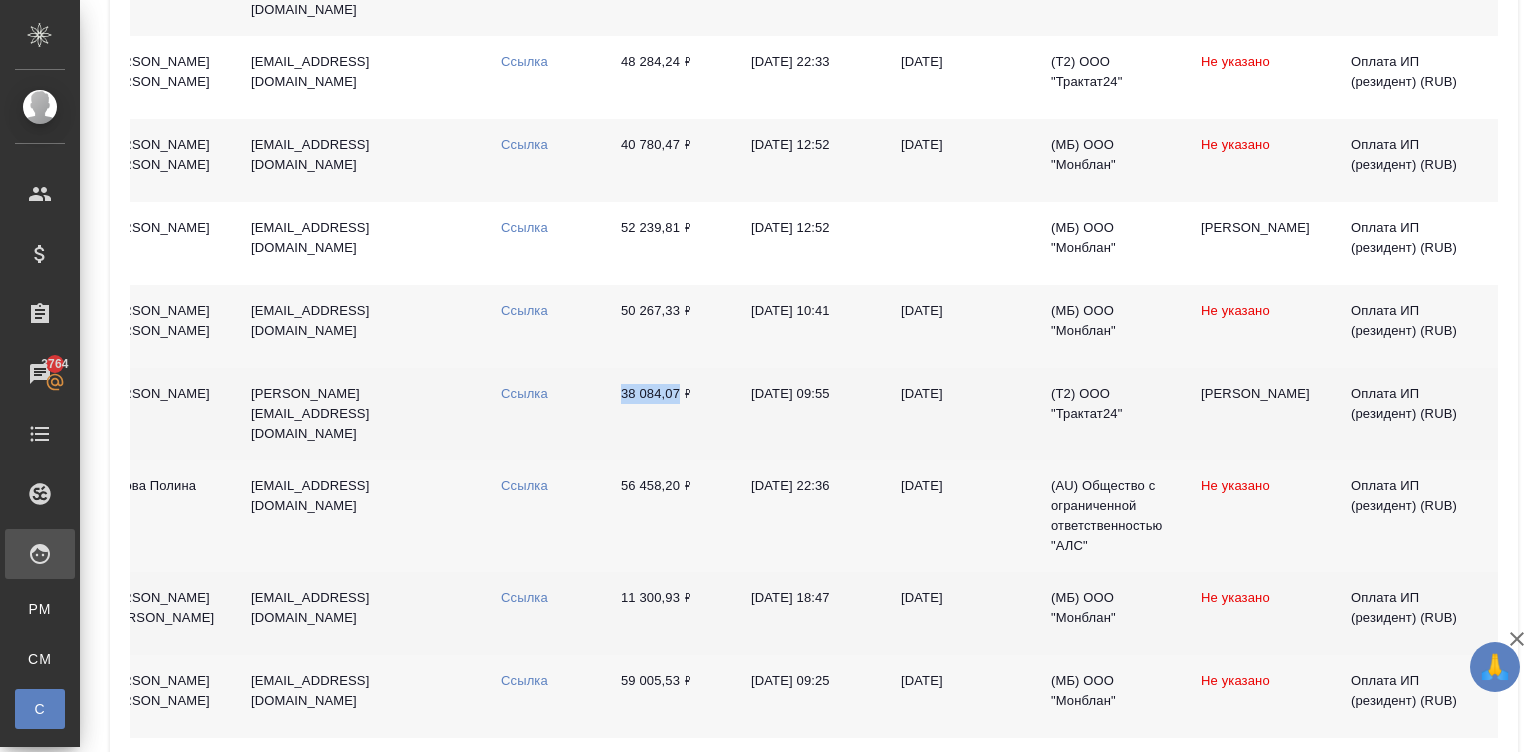 drag, startPoint x: 602, startPoint y: 342, endPoint x: 676, endPoint y: 359, distance: 75.9276 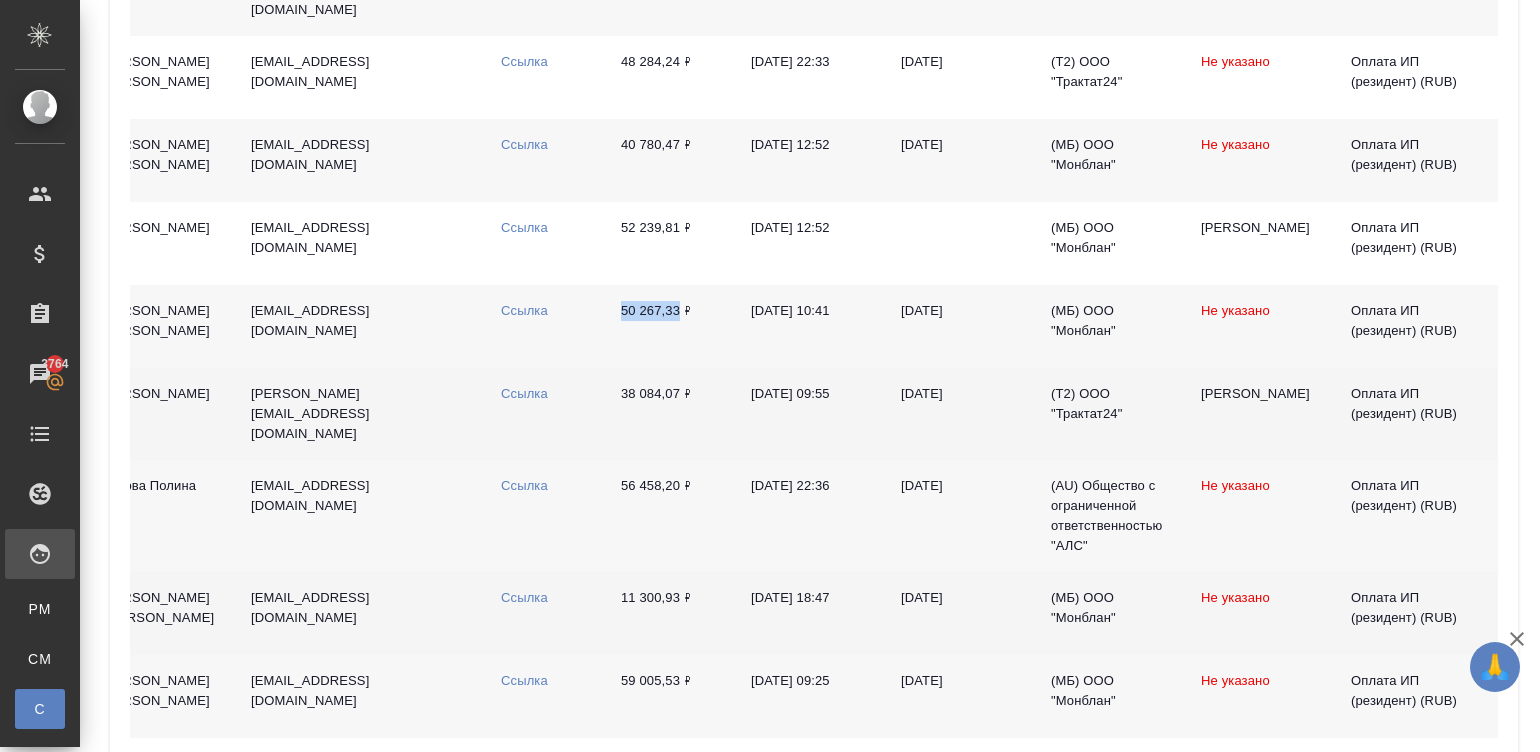 drag, startPoint x: 609, startPoint y: 248, endPoint x: 677, endPoint y: 257, distance: 68.593 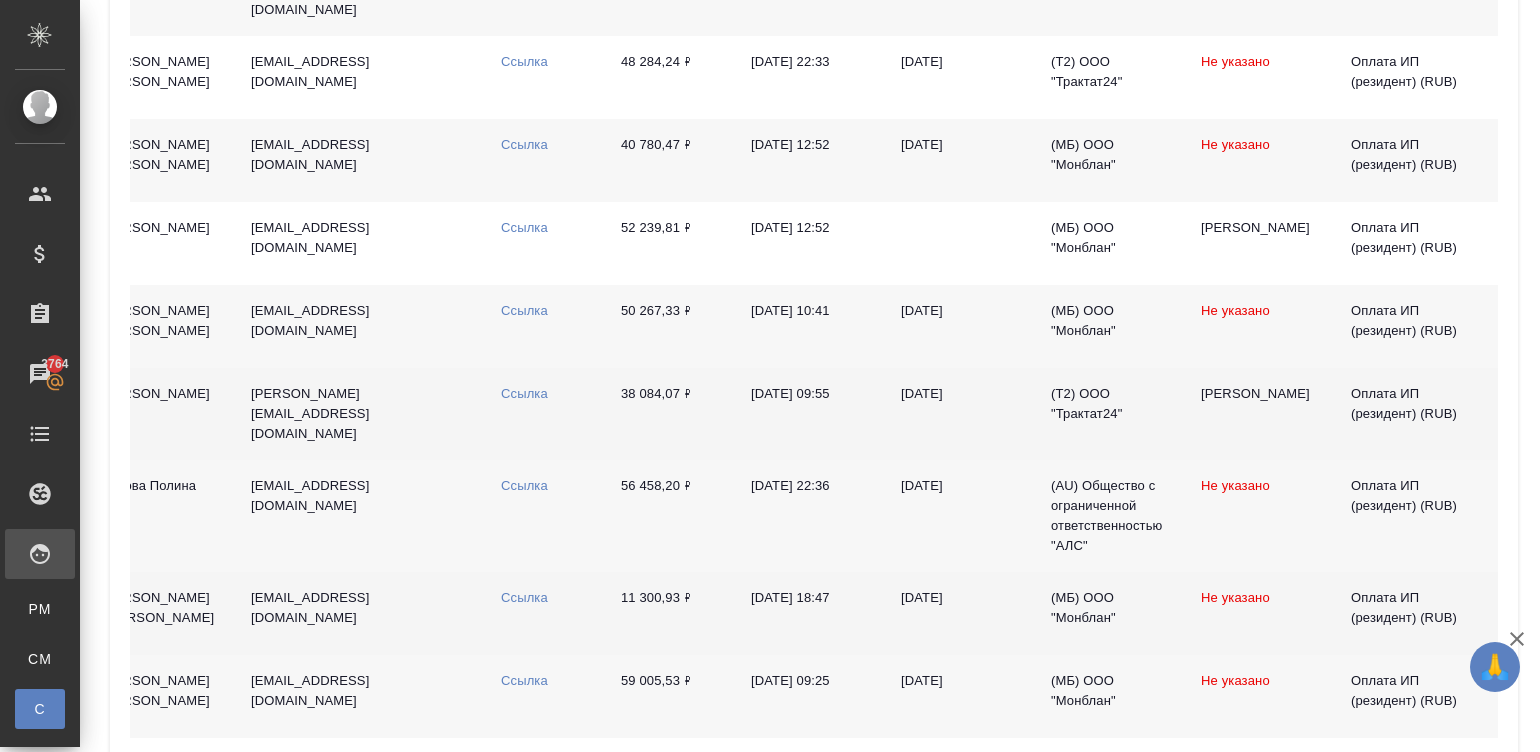 click on "Ссылка" at bounding box center (545, 326) 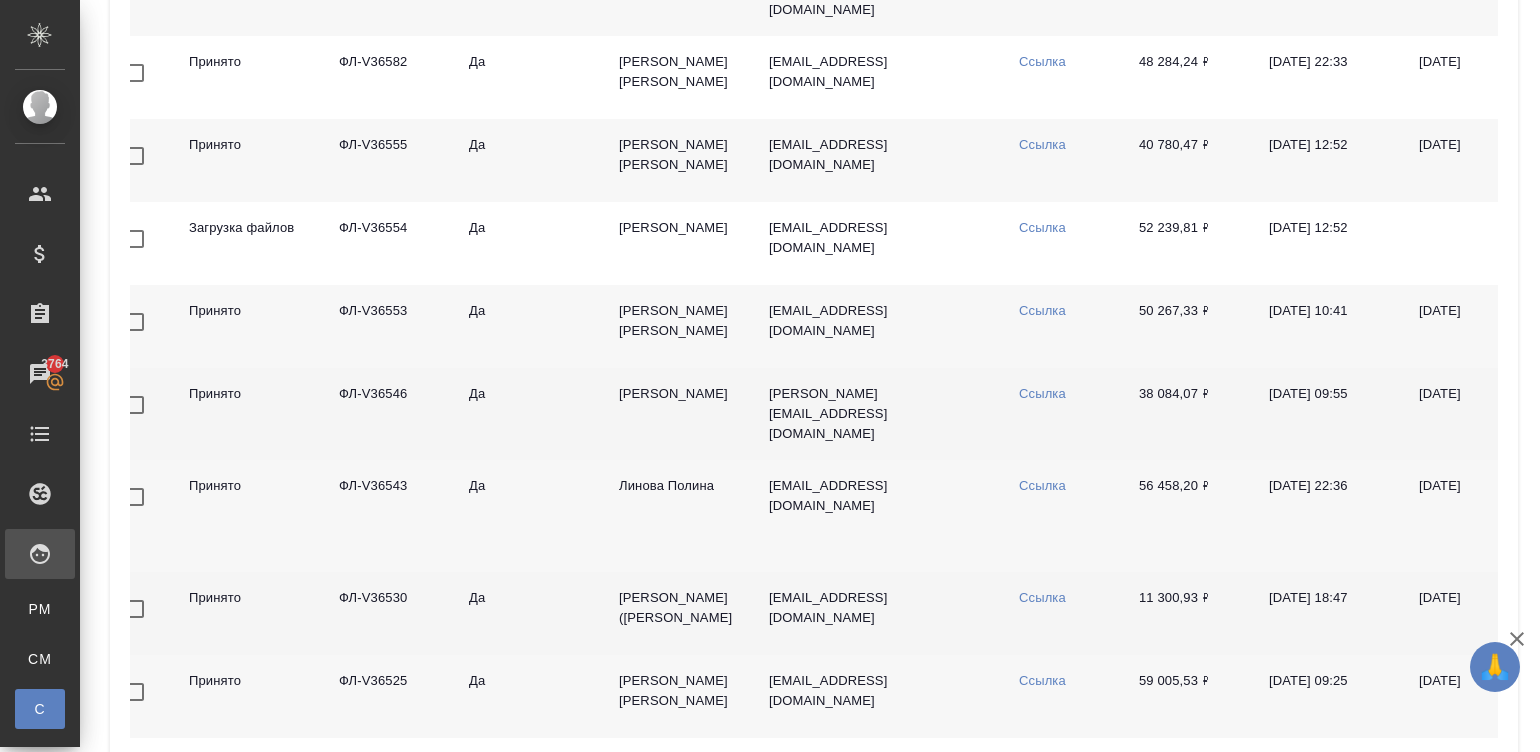 scroll, scrollTop: 0, scrollLeft: 0, axis: both 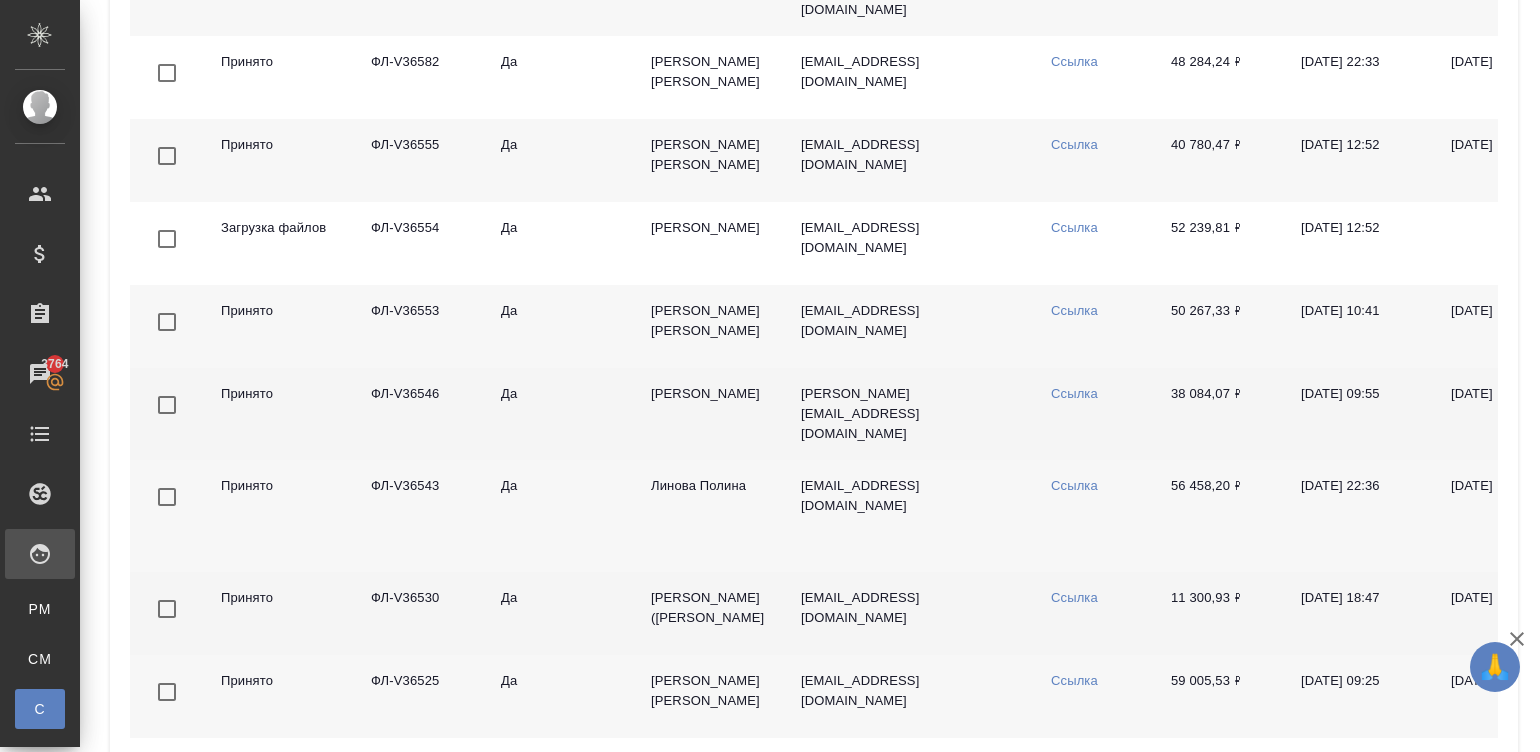 click on "Ссылка" at bounding box center (1095, 326) 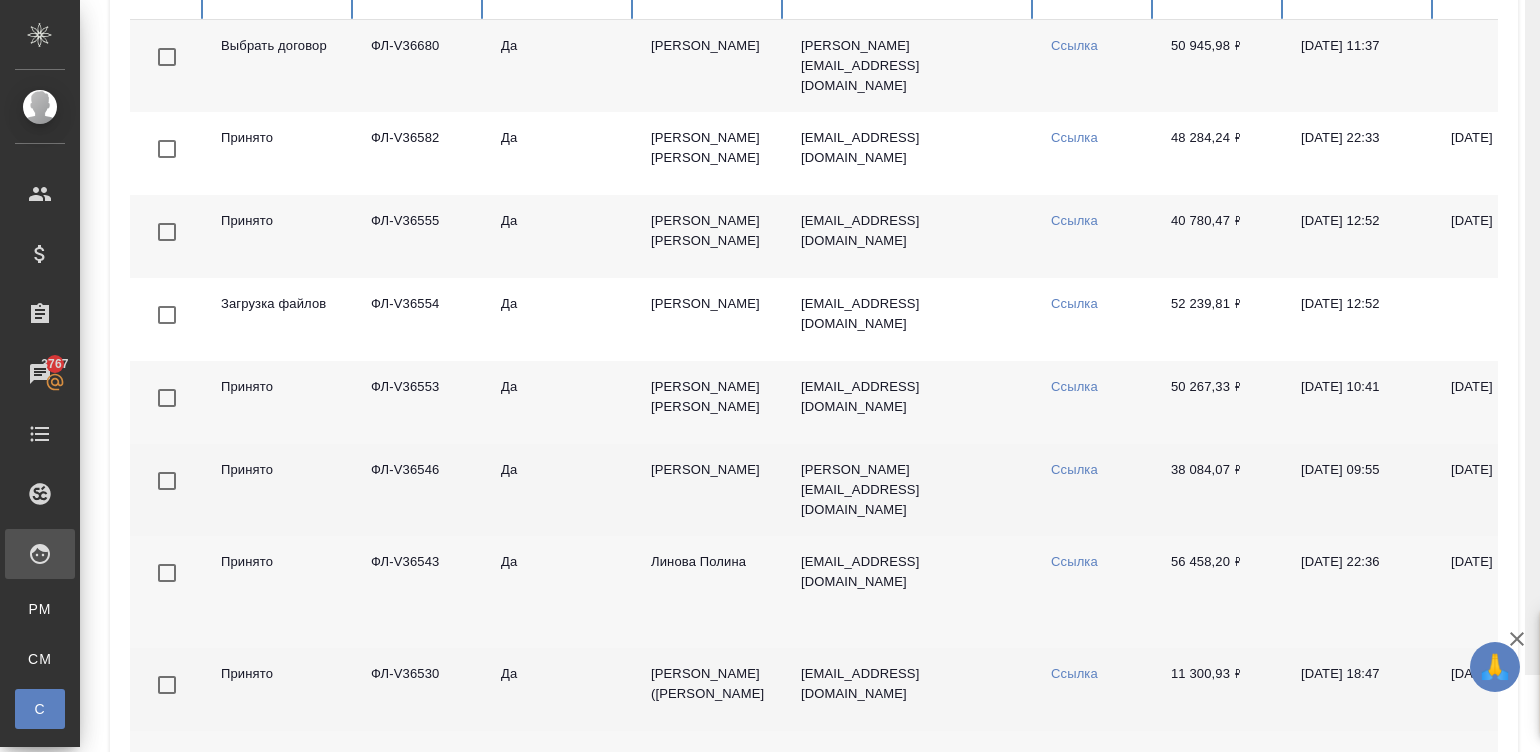 scroll, scrollTop: 301, scrollLeft: 0, axis: vertical 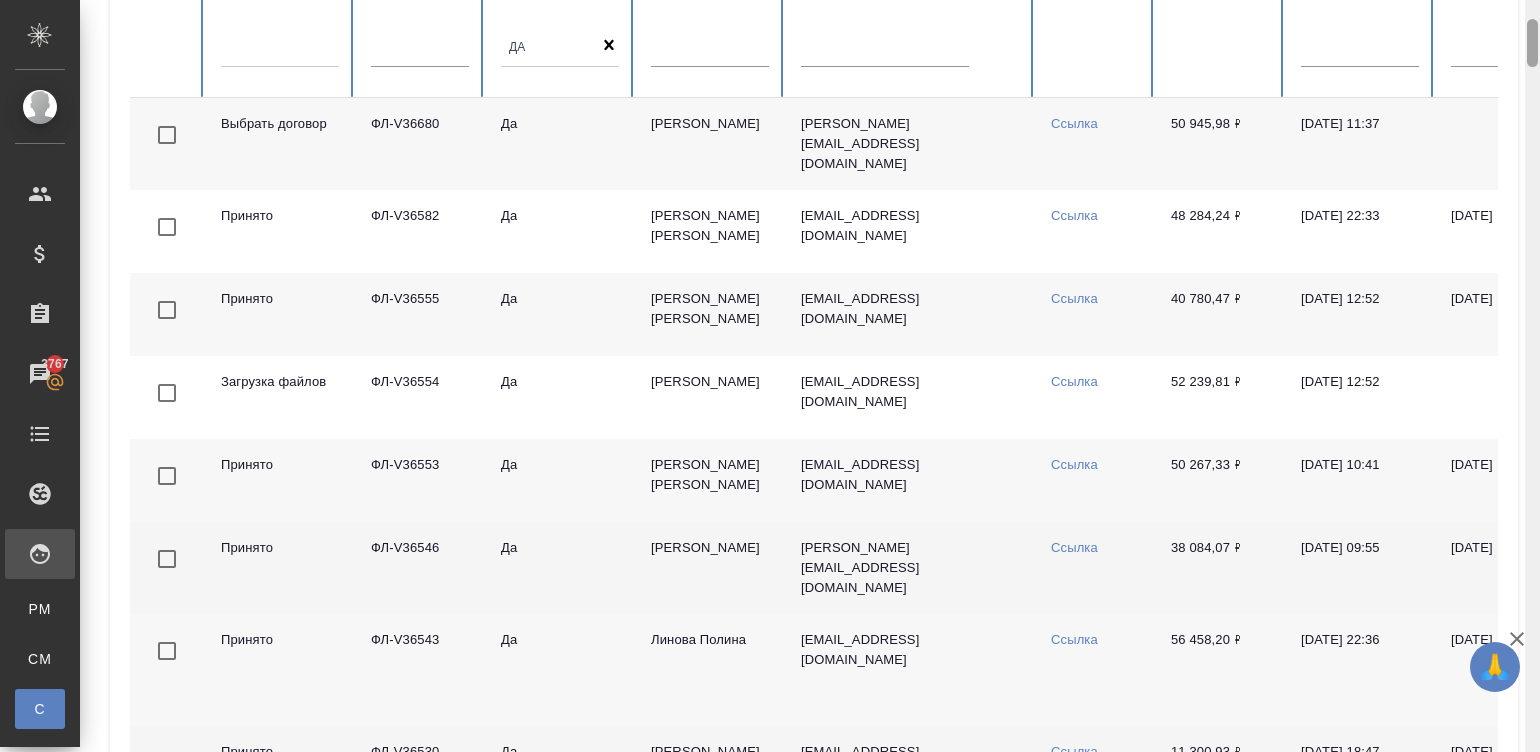 click at bounding box center (1532, 43) 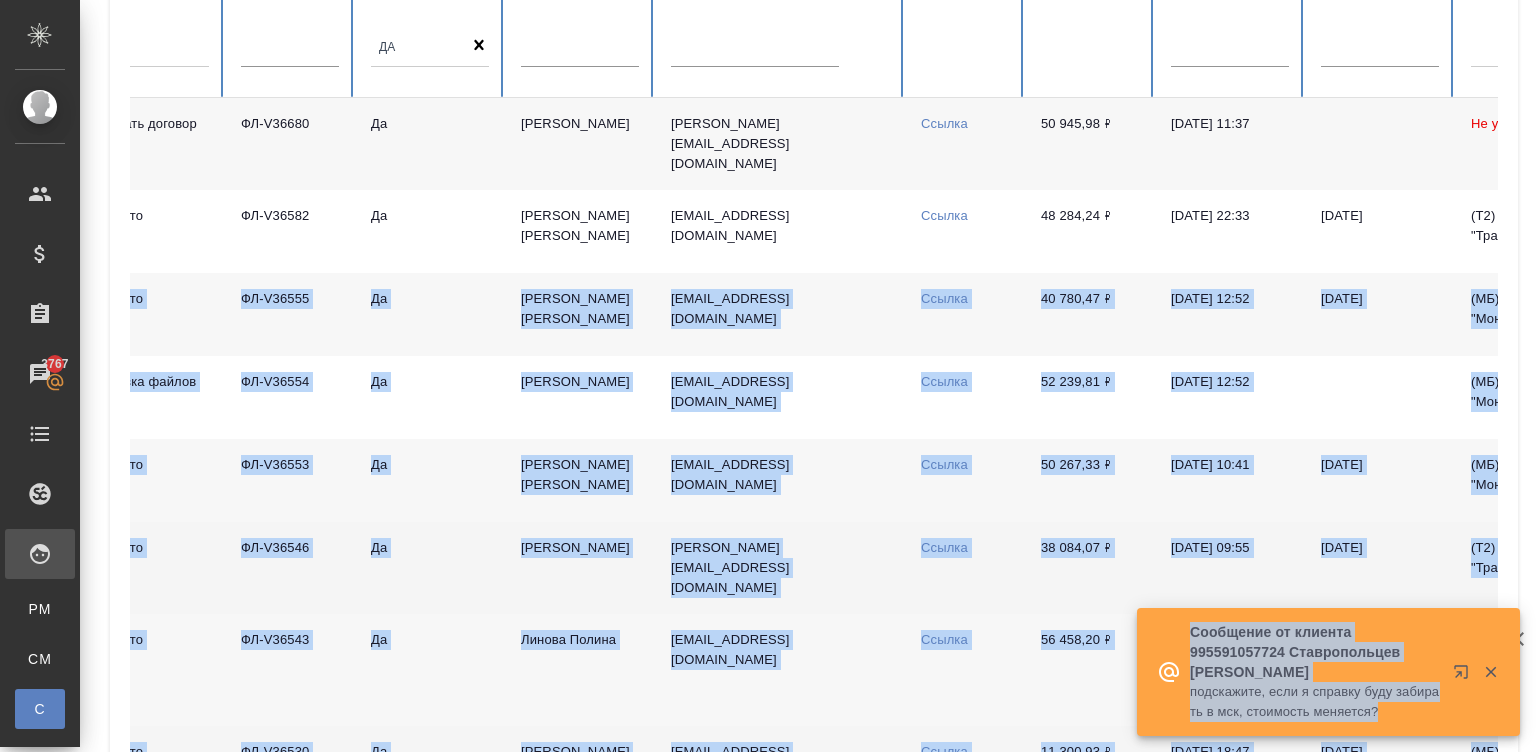scroll, scrollTop: 0, scrollLeft: 204, axis: horizontal 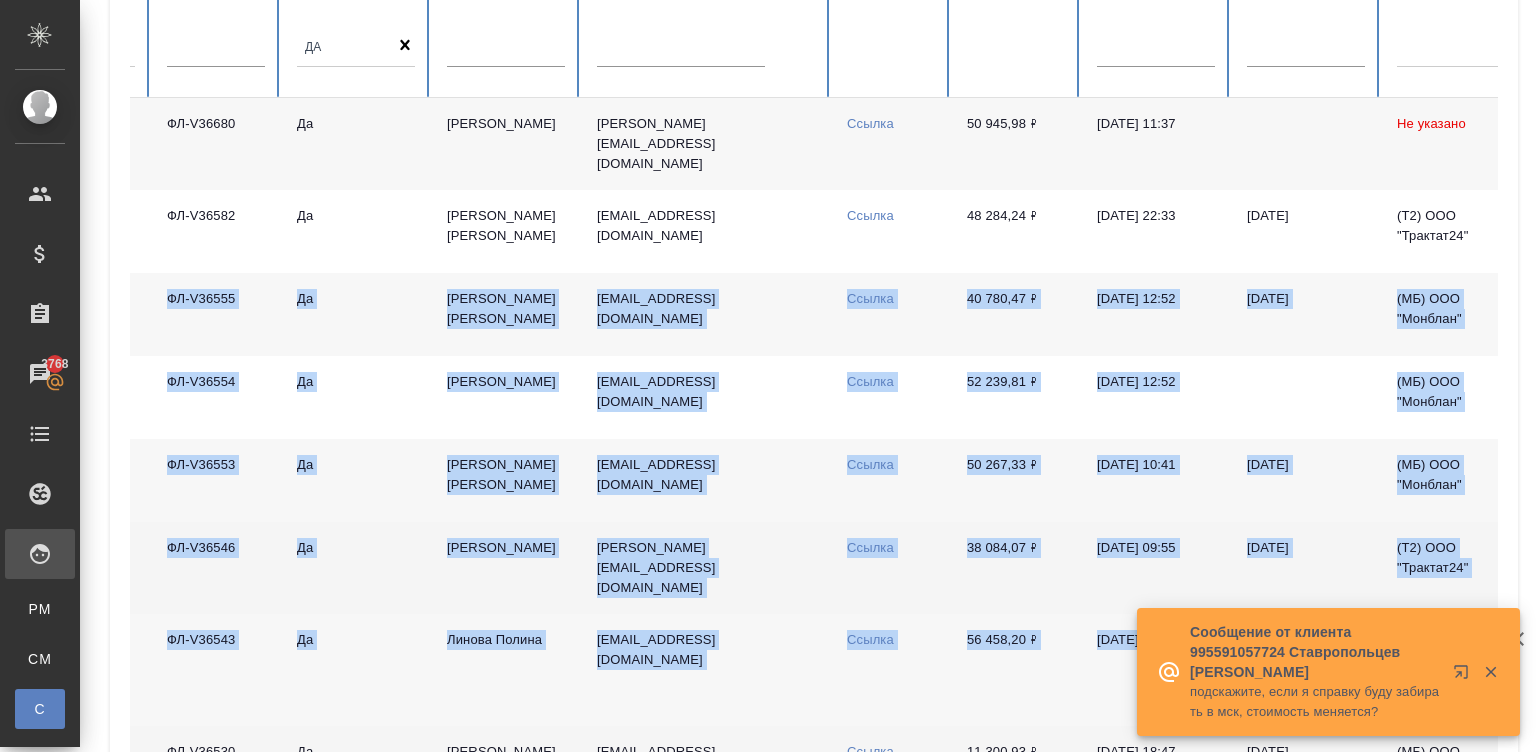 drag, startPoint x: 218, startPoint y: 240, endPoint x: 1480, endPoint y: 590, distance: 1309.635 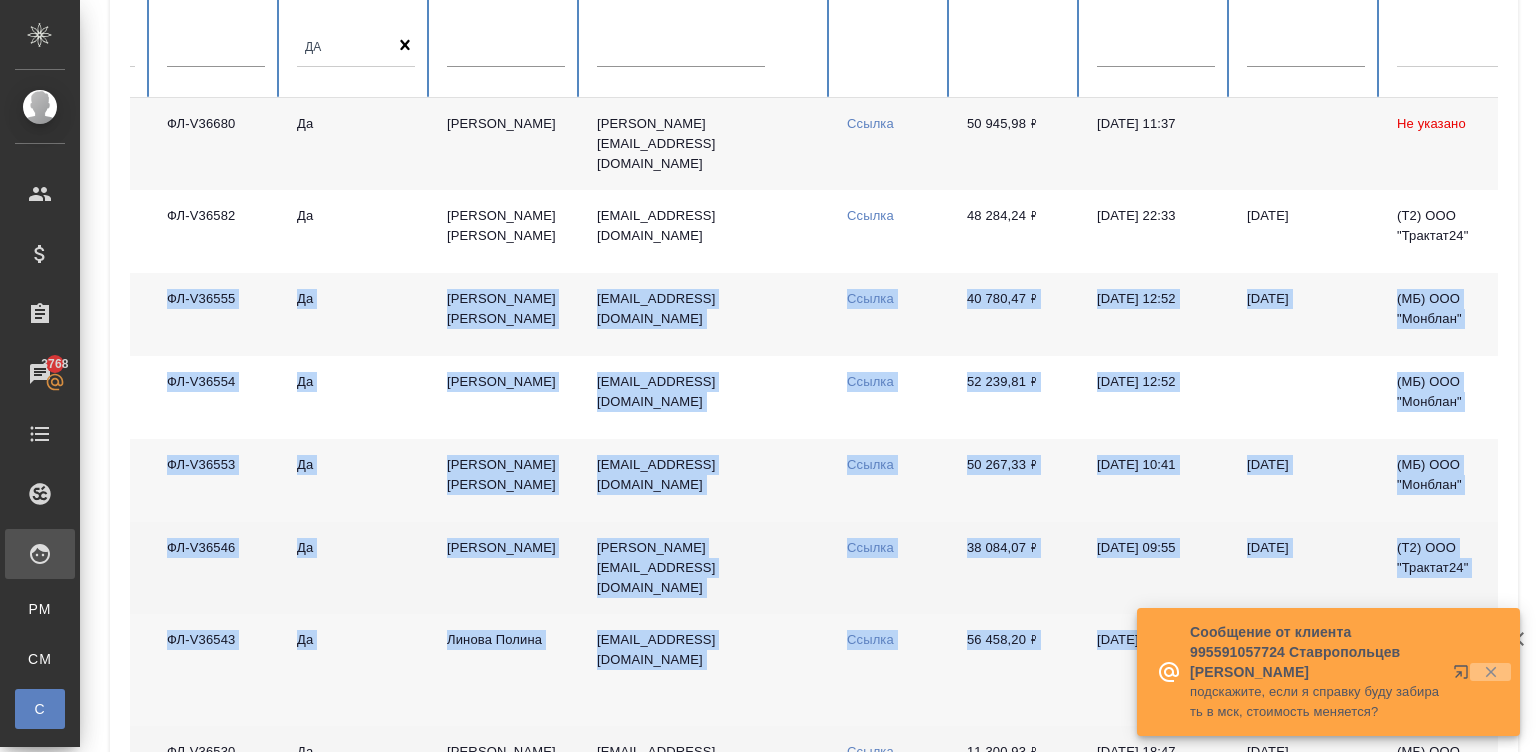 click 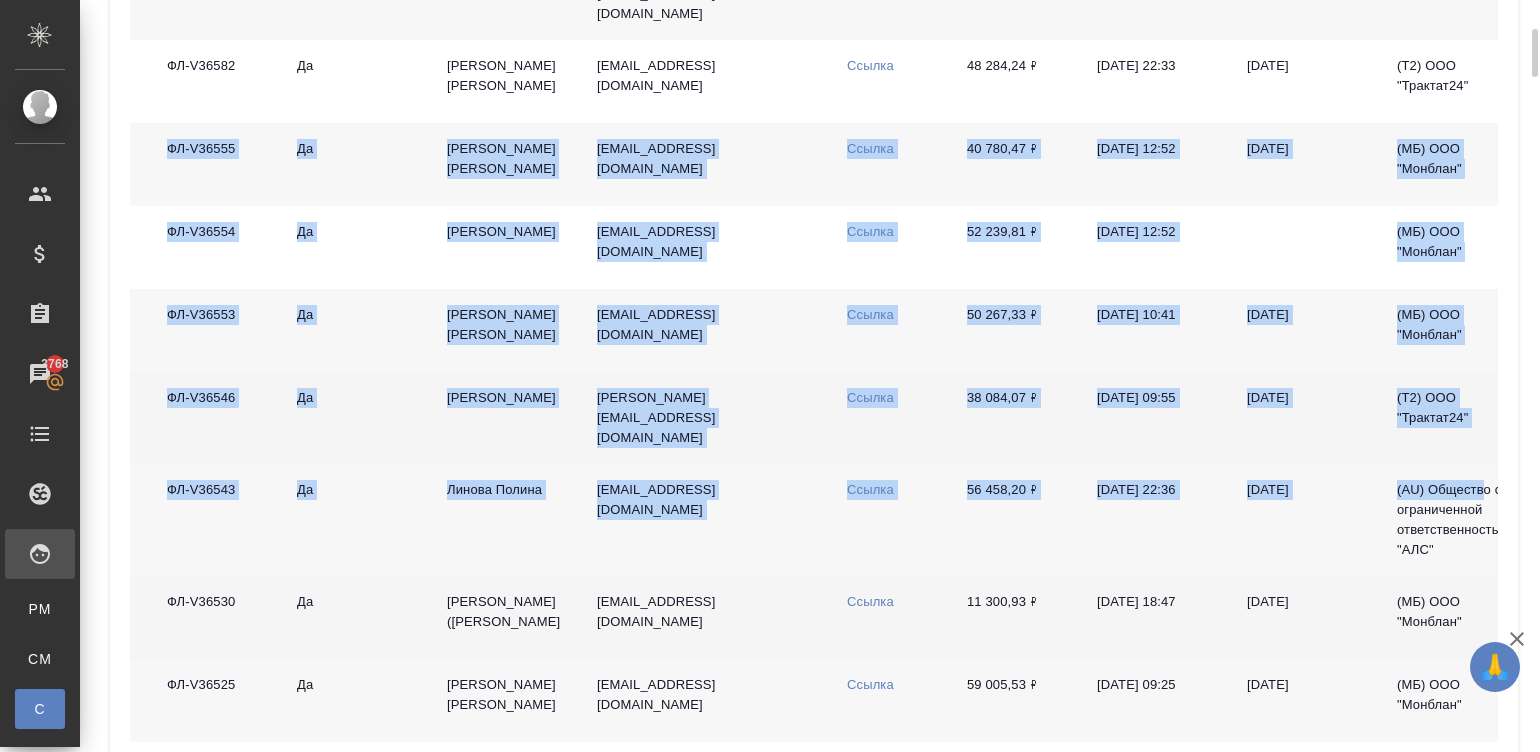 scroll, scrollTop: 481, scrollLeft: 0, axis: vertical 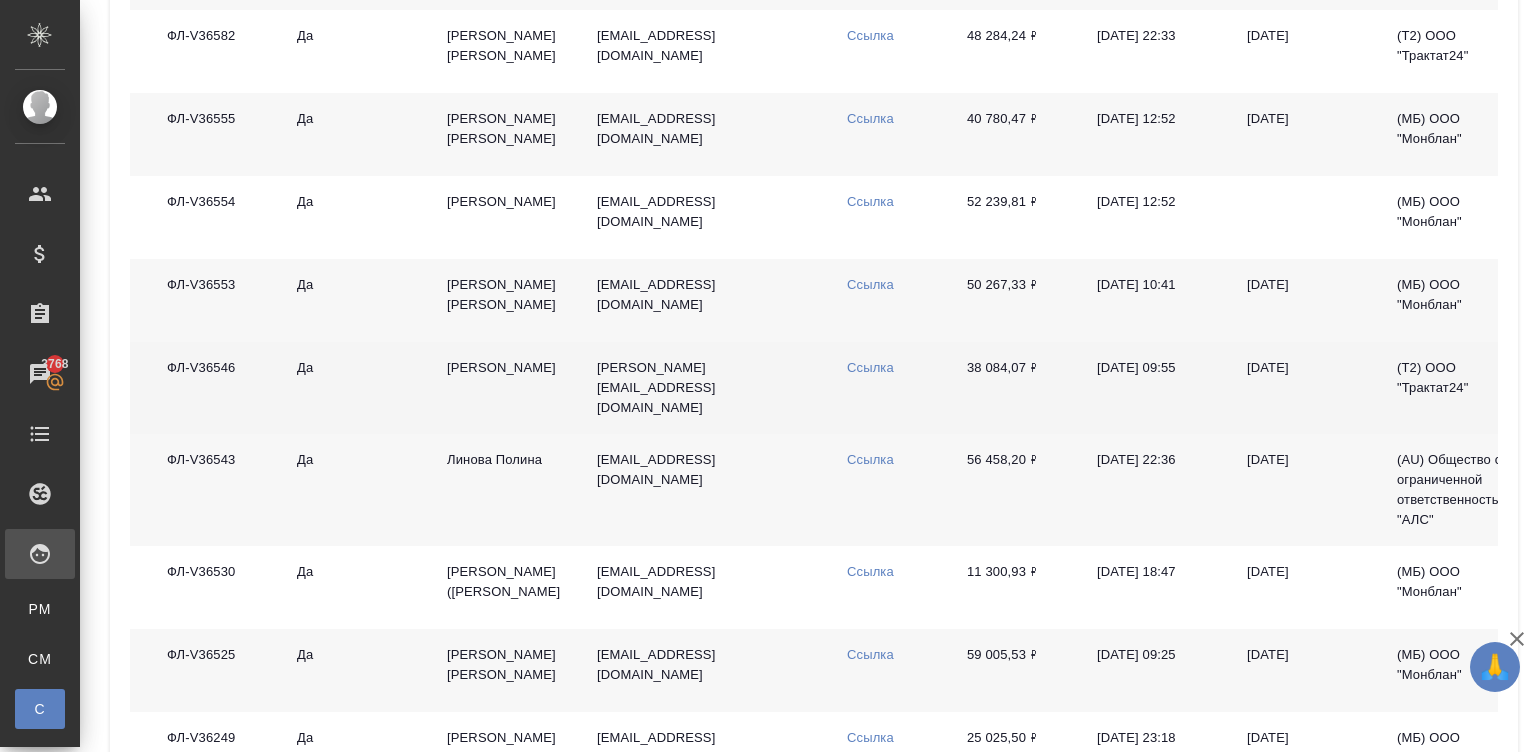 click on "(МБ) ООО "Монблан"" at bounding box center (1456, 670) 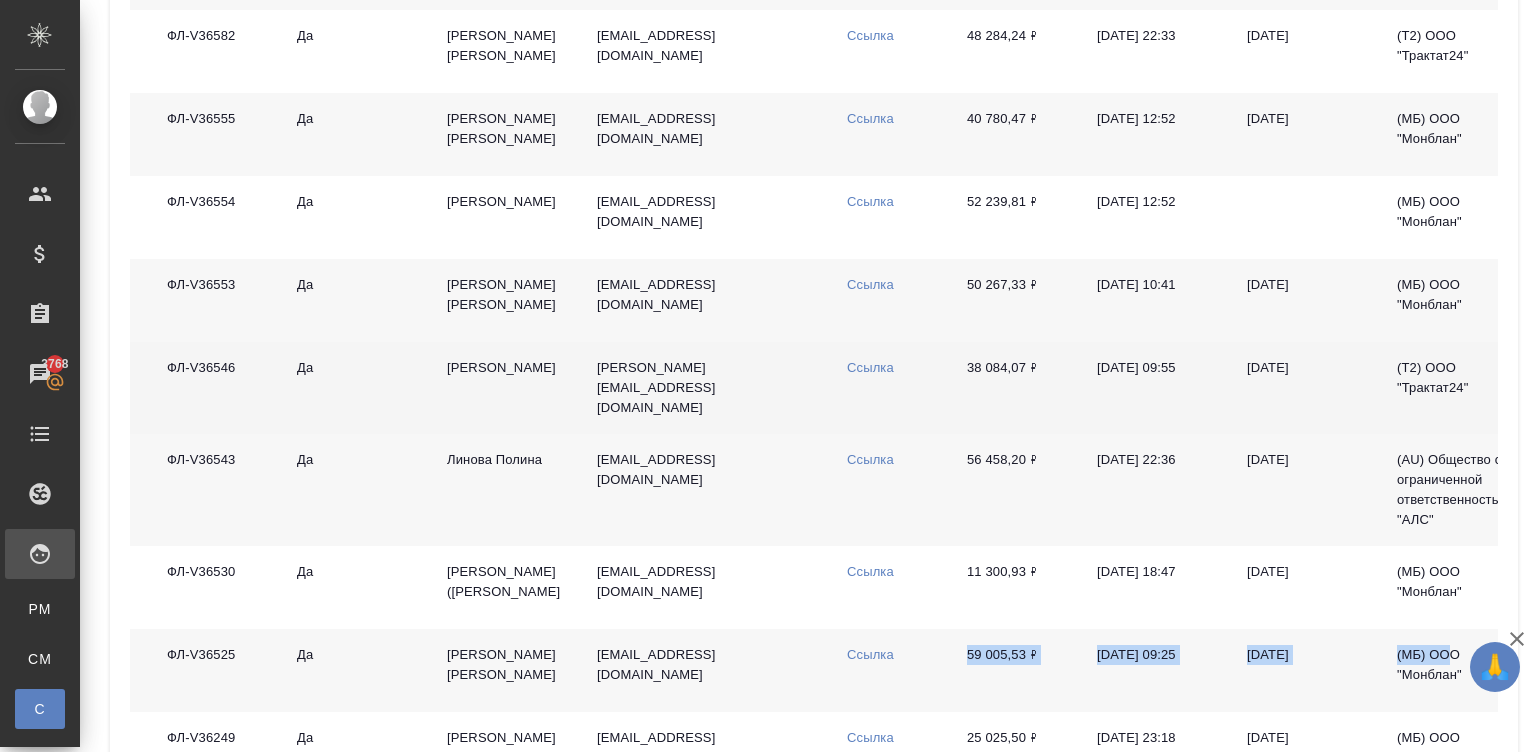drag, startPoint x: 951, startPoint y: 620, endPoint x: 1451, endPoint y: 622, distance: 500.004 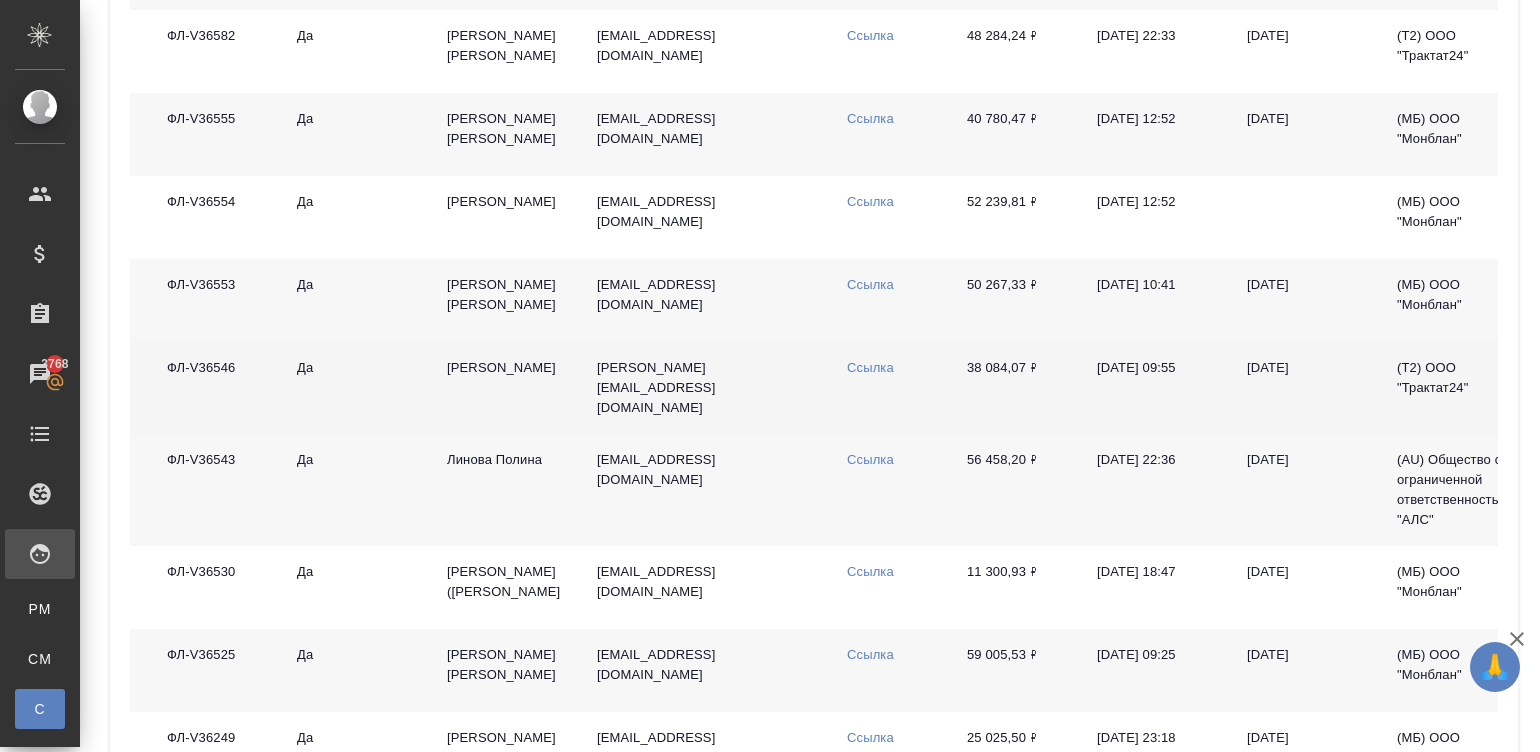 click on "(МБ) ООО "Монблан"" at bounding box center [1456, 670] 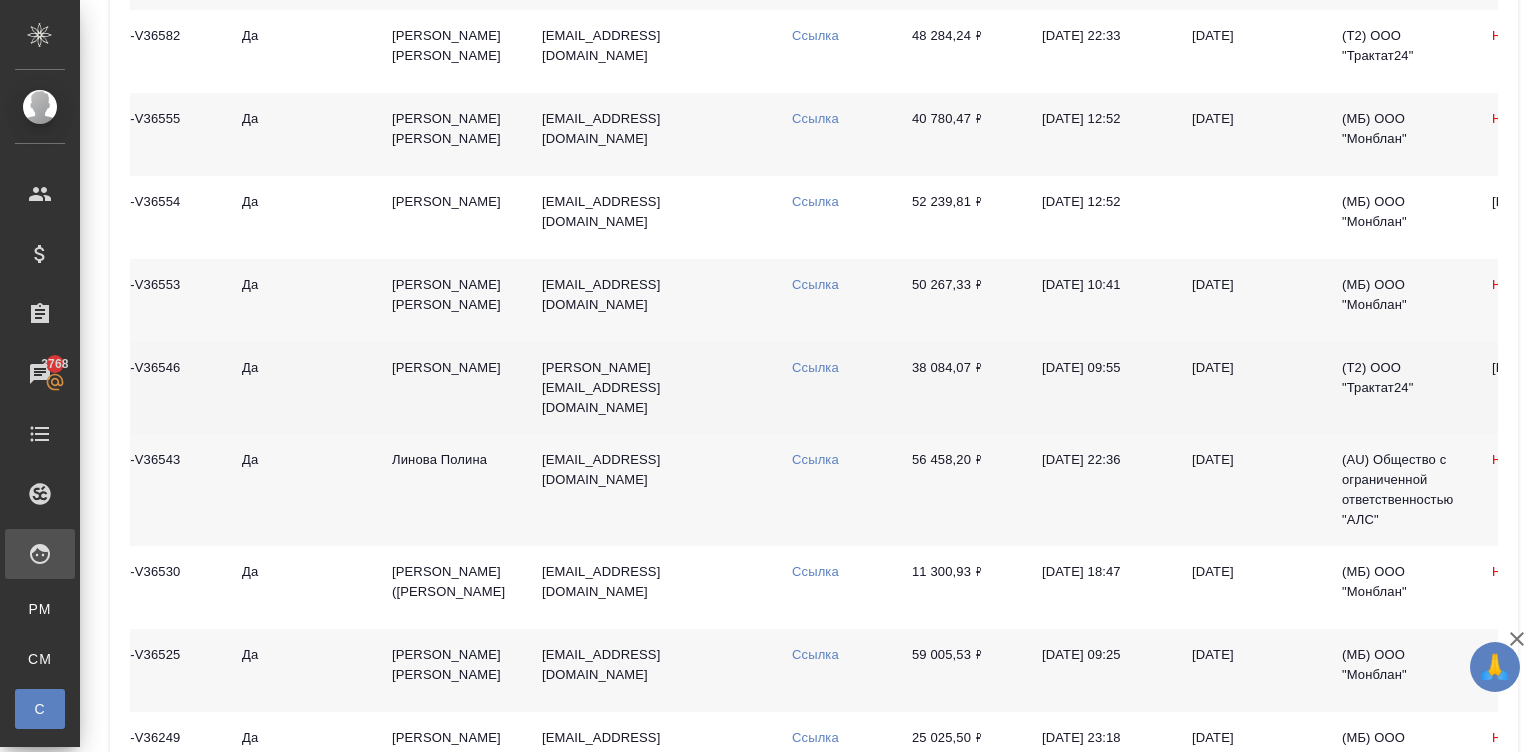 scroll, scrollTop: 0, scrollLeft: 304, axis: horizontal 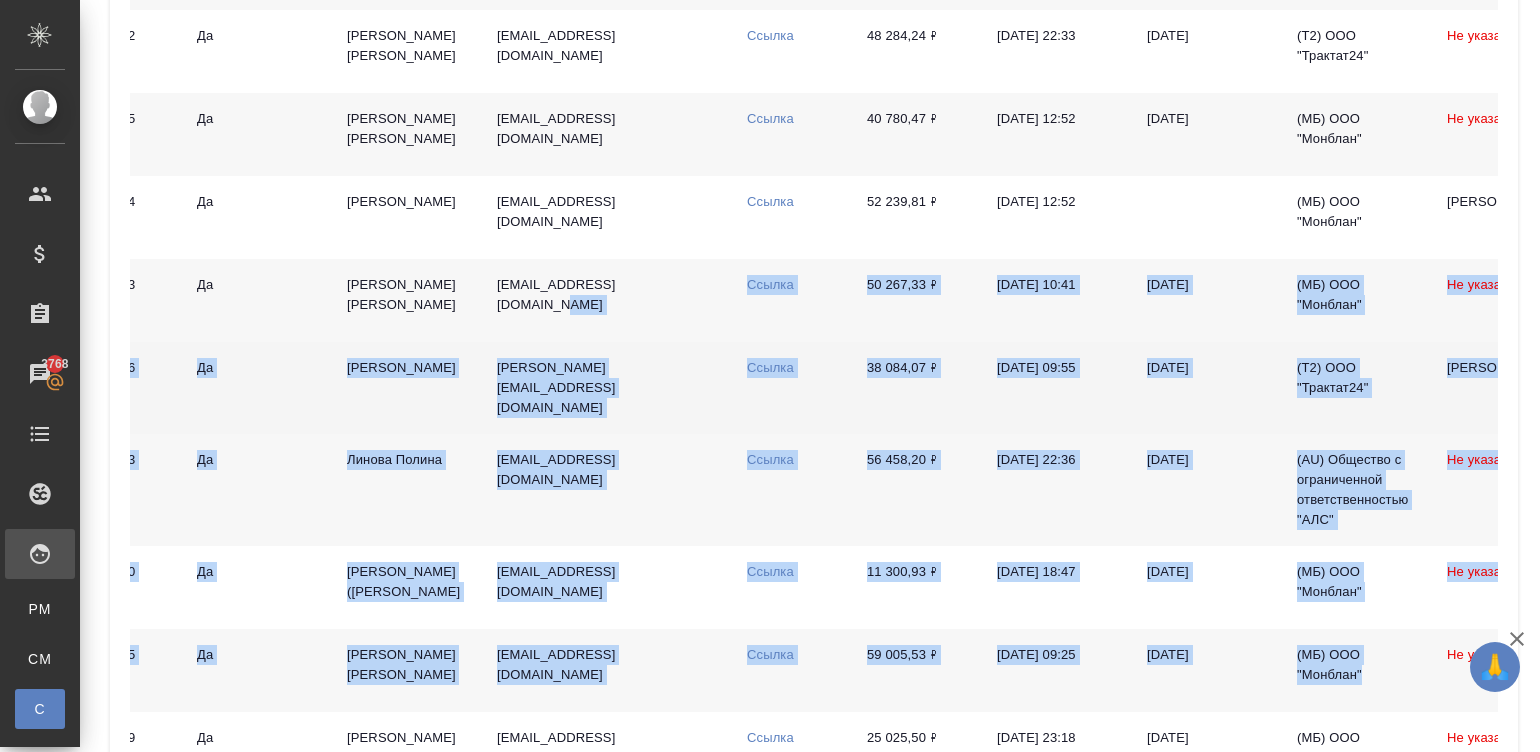 drag, startPoint x: 1375, startPoint y: 641, endPoint x: 717, endPoint y: 276, distance: 752.4553 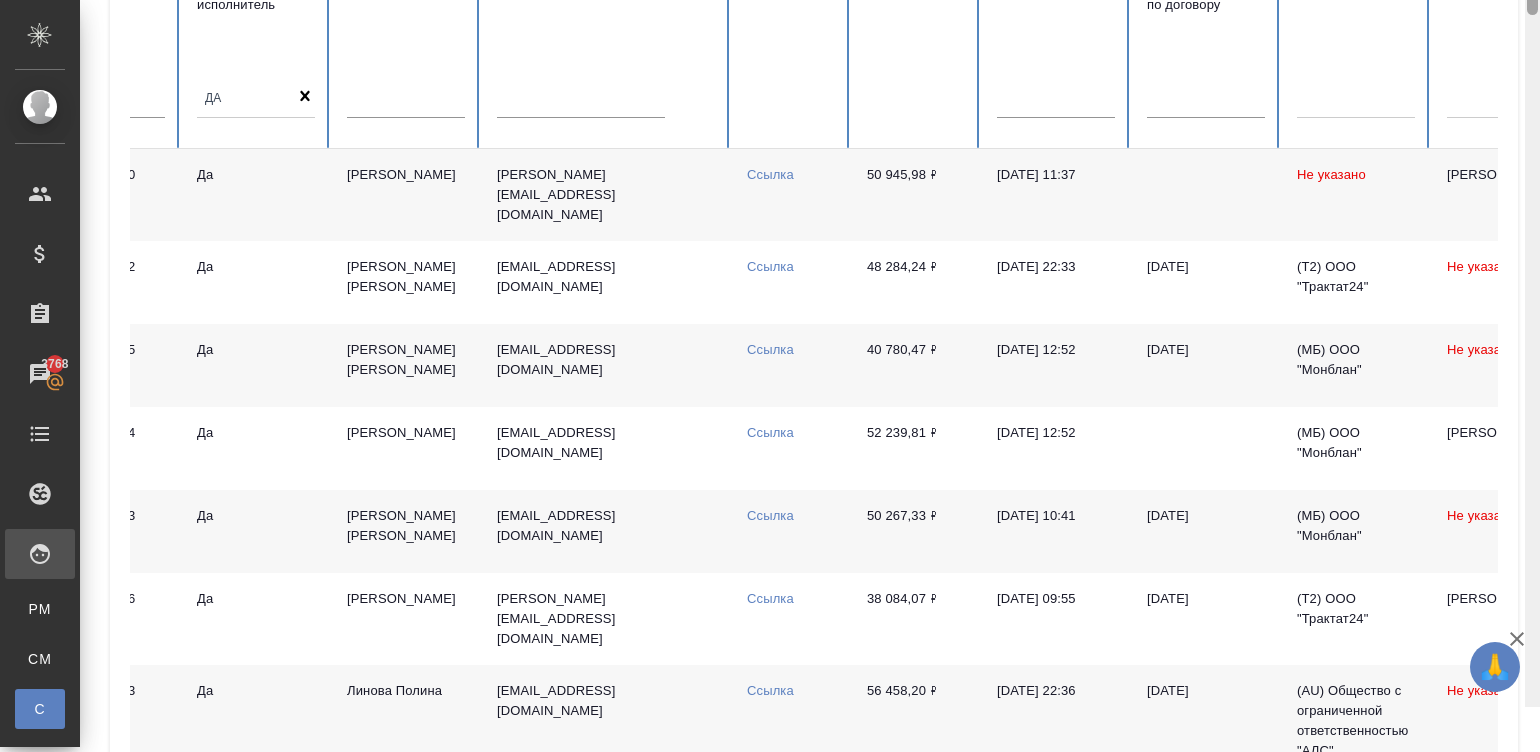 scroll, scrollTop: 189, scrollLeft: 0, axis: vertical 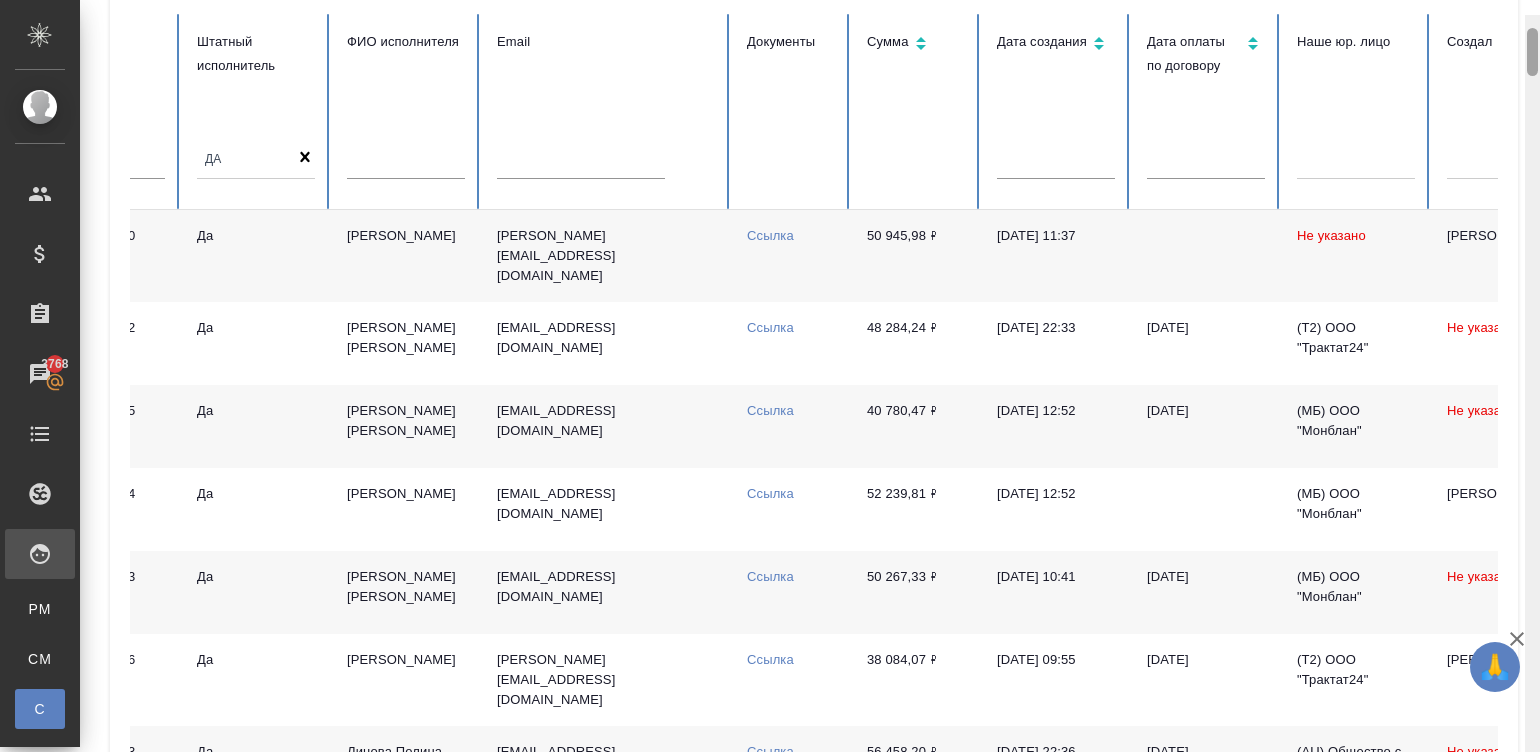 drag, startPoint x: 1530, startPoint y: 59, endPoint x: 1530, endPoint y: 40, distance: 19 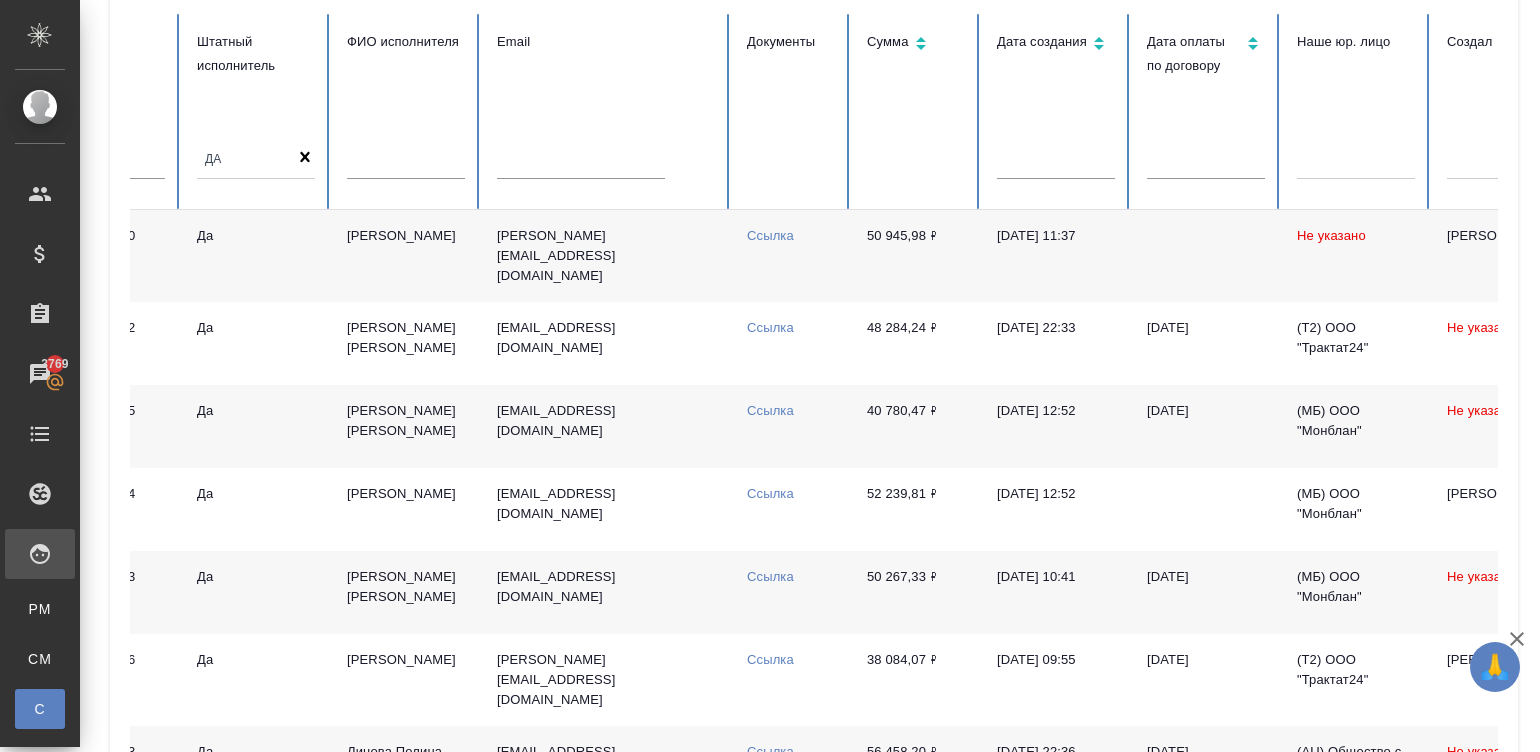 drag, startPoint x: 858, startPoint y: 179, endPoint x: 1117, endPoint y: 210, distance: 260.8486 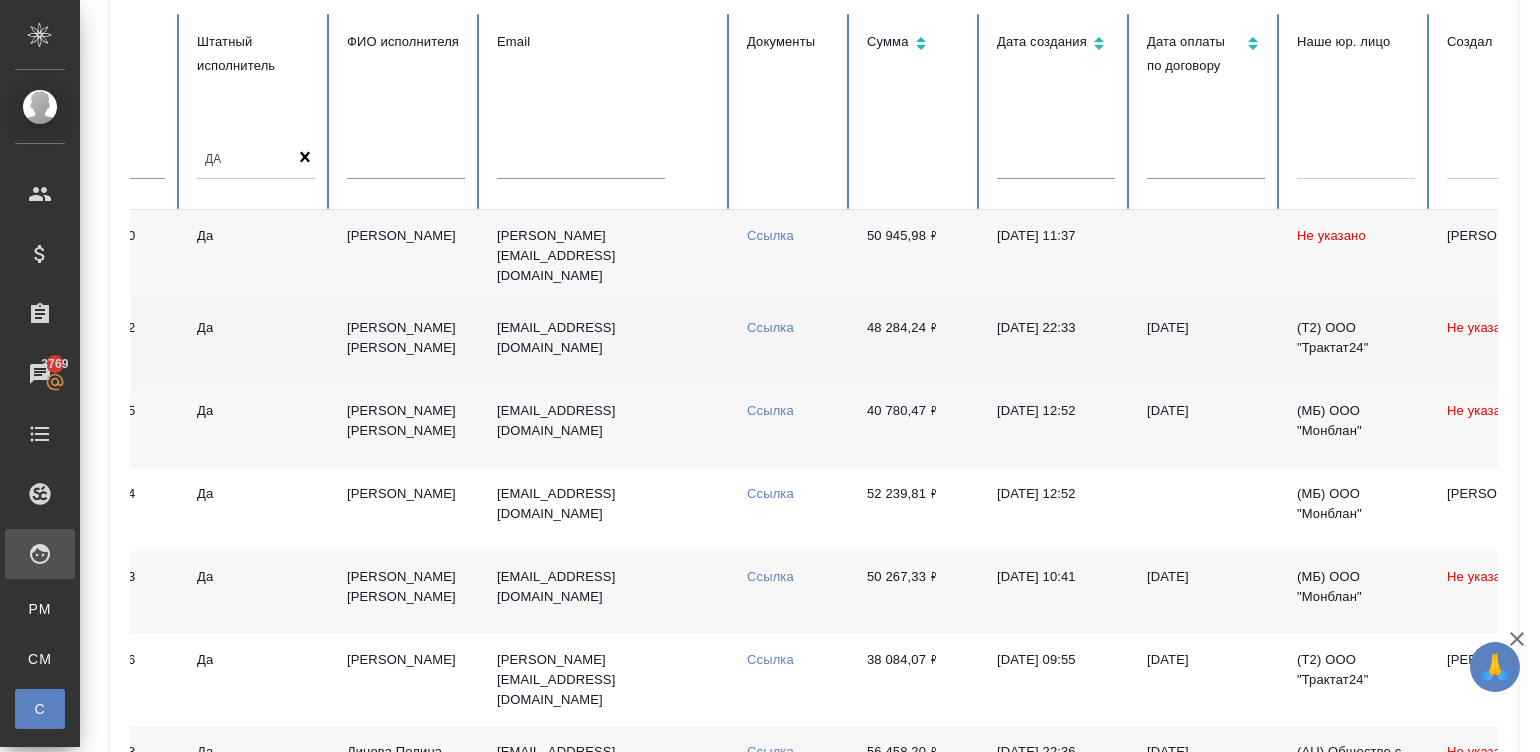 click on "48 284,24 ₽" at bounding box center [916, 343] 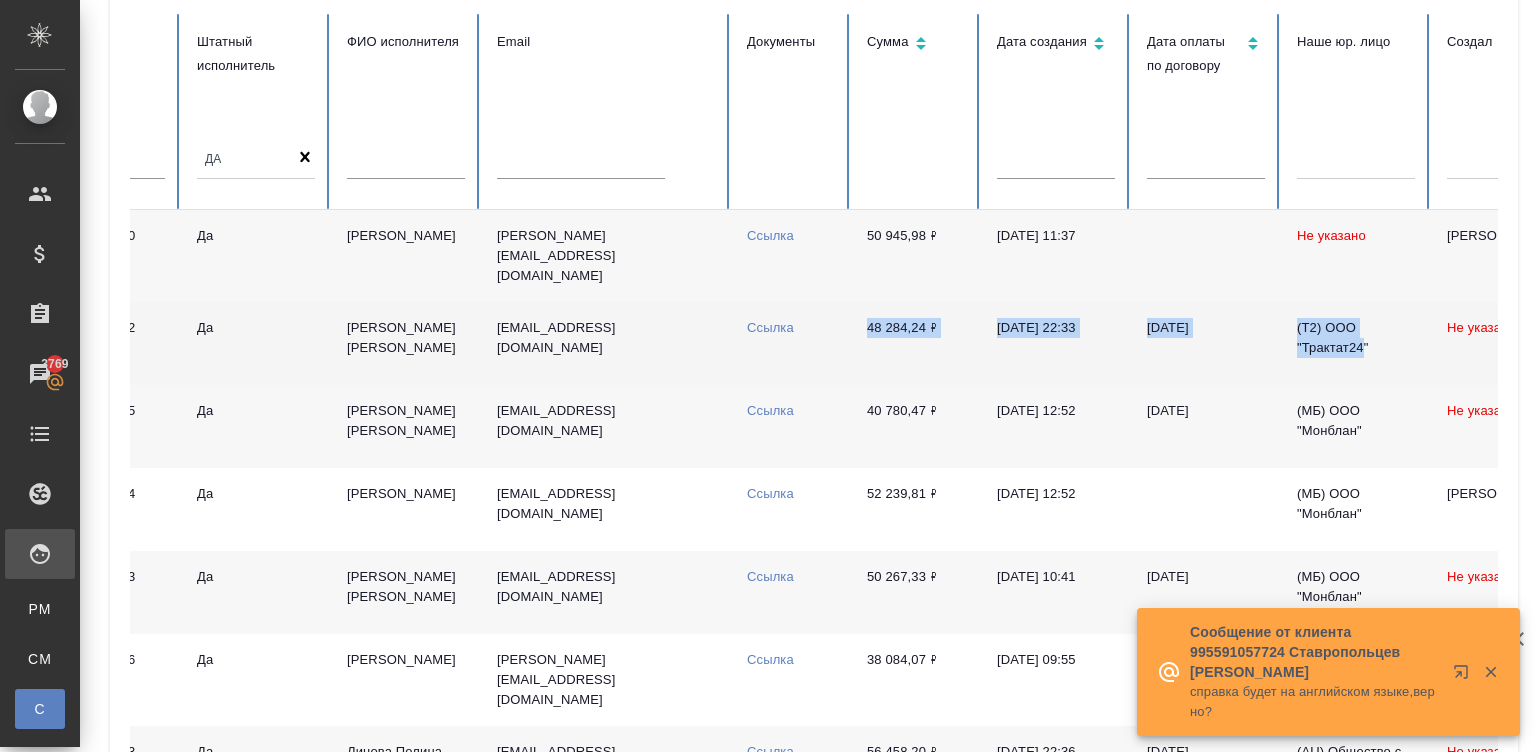 drag, startPoint x: 855, startPoint y: 270, endPoint x: 1363, endPoint y: 290, distance: 508.39355 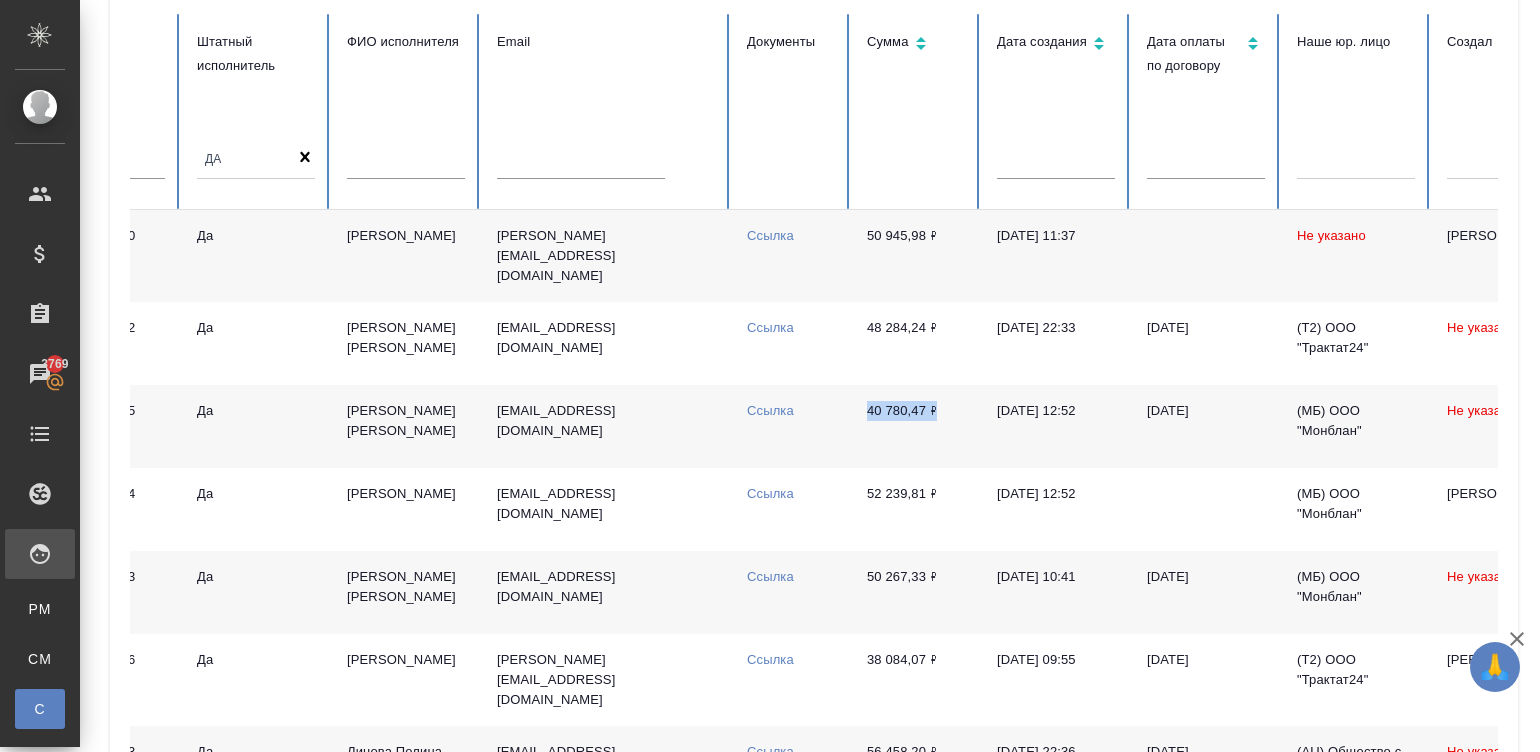 drag, startPoint x: 856, startPoint y: 348, endPoint x: 935, endPoint y: 355, distance: 79.30952 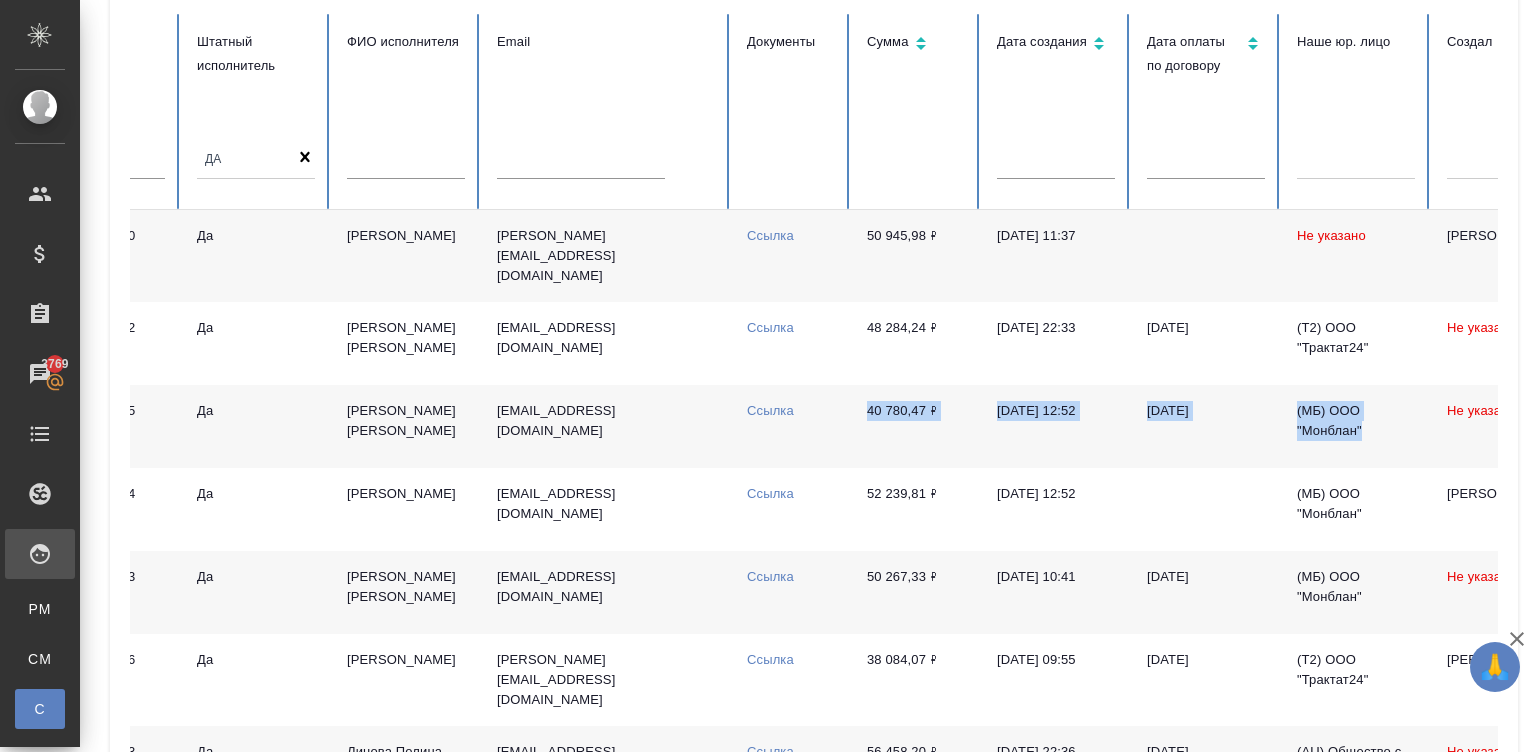 drag, startPoint x: 1366, startPoint y: 370, endPoint x: 863, endPoint y: 355, distance: 503.2236 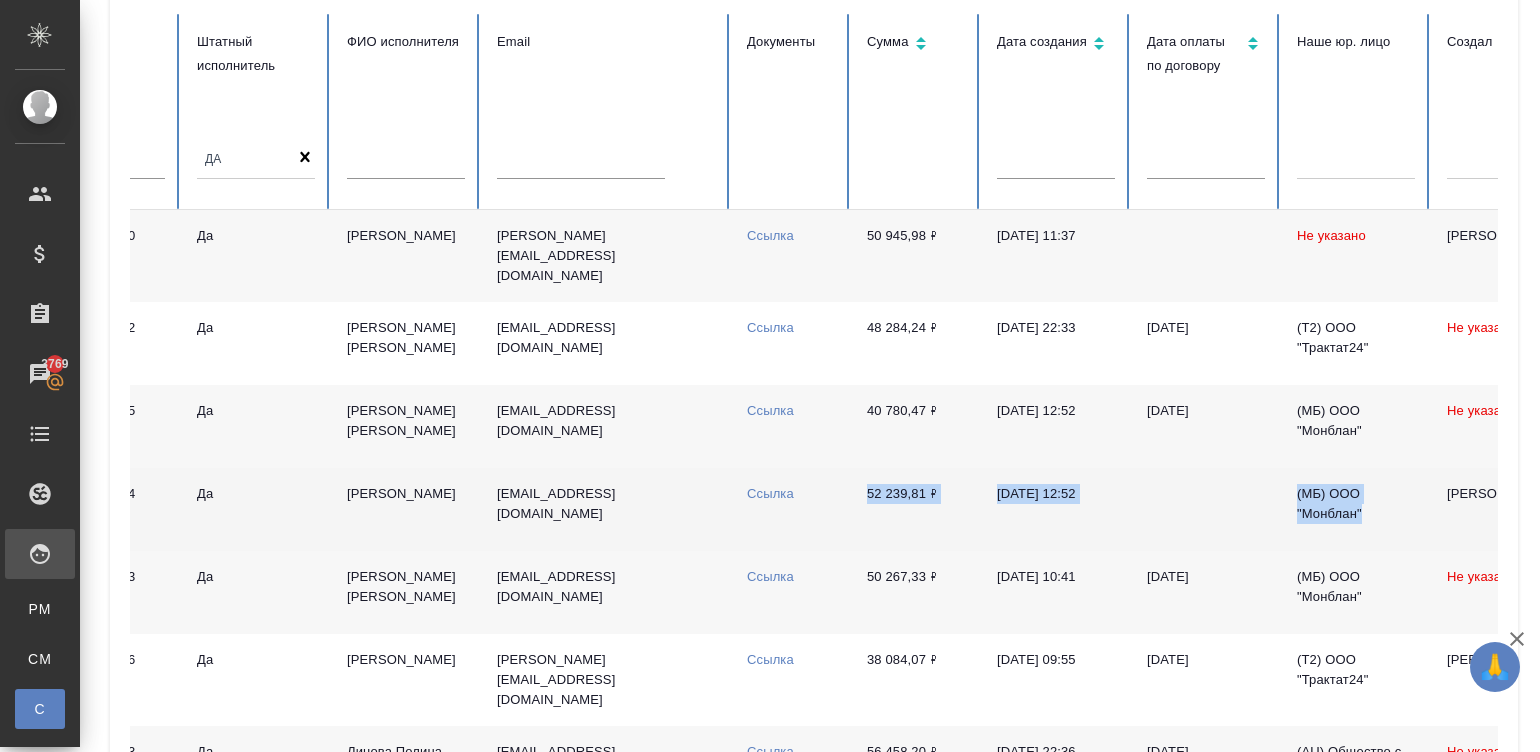 drag, startPoint x: 855, startPoint y: 431, endPoint x: 1359, endPoint y: 460, distance: 504.83365 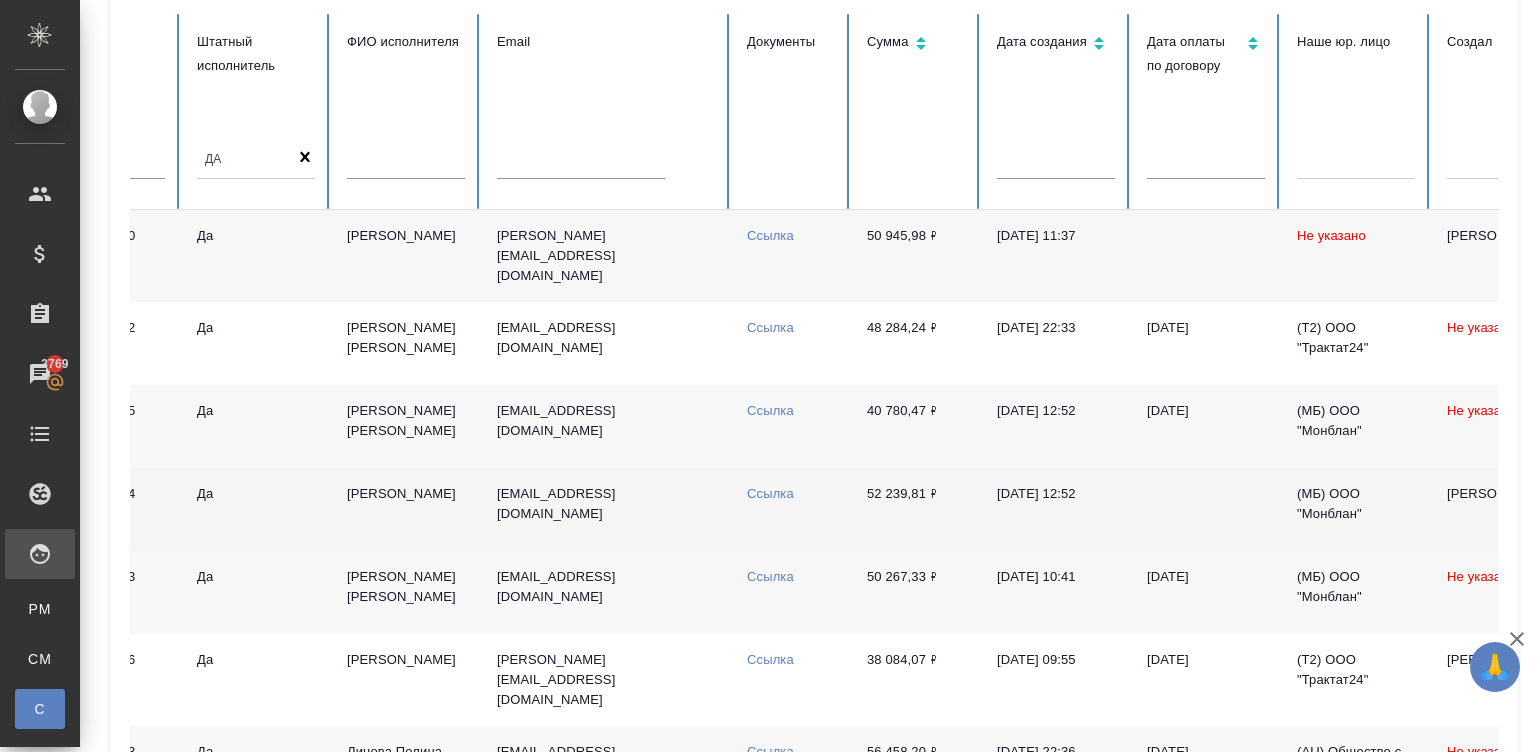 click on "[EMAIL_ADDRESS][DOMAIN_NAME]" at bounding box center [606, 509] 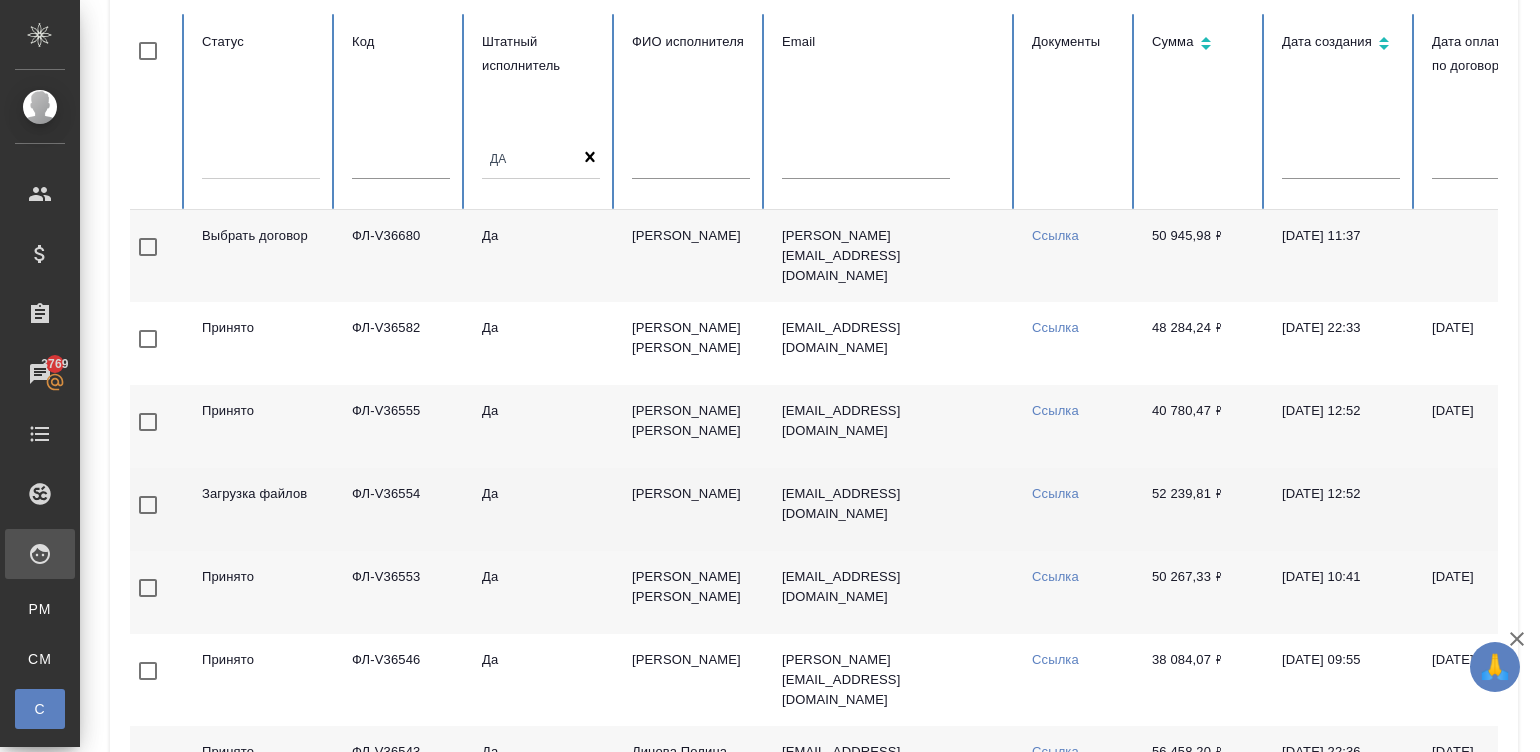 scroll, scrollTop: 0, scrollLeft: 0, axis: both 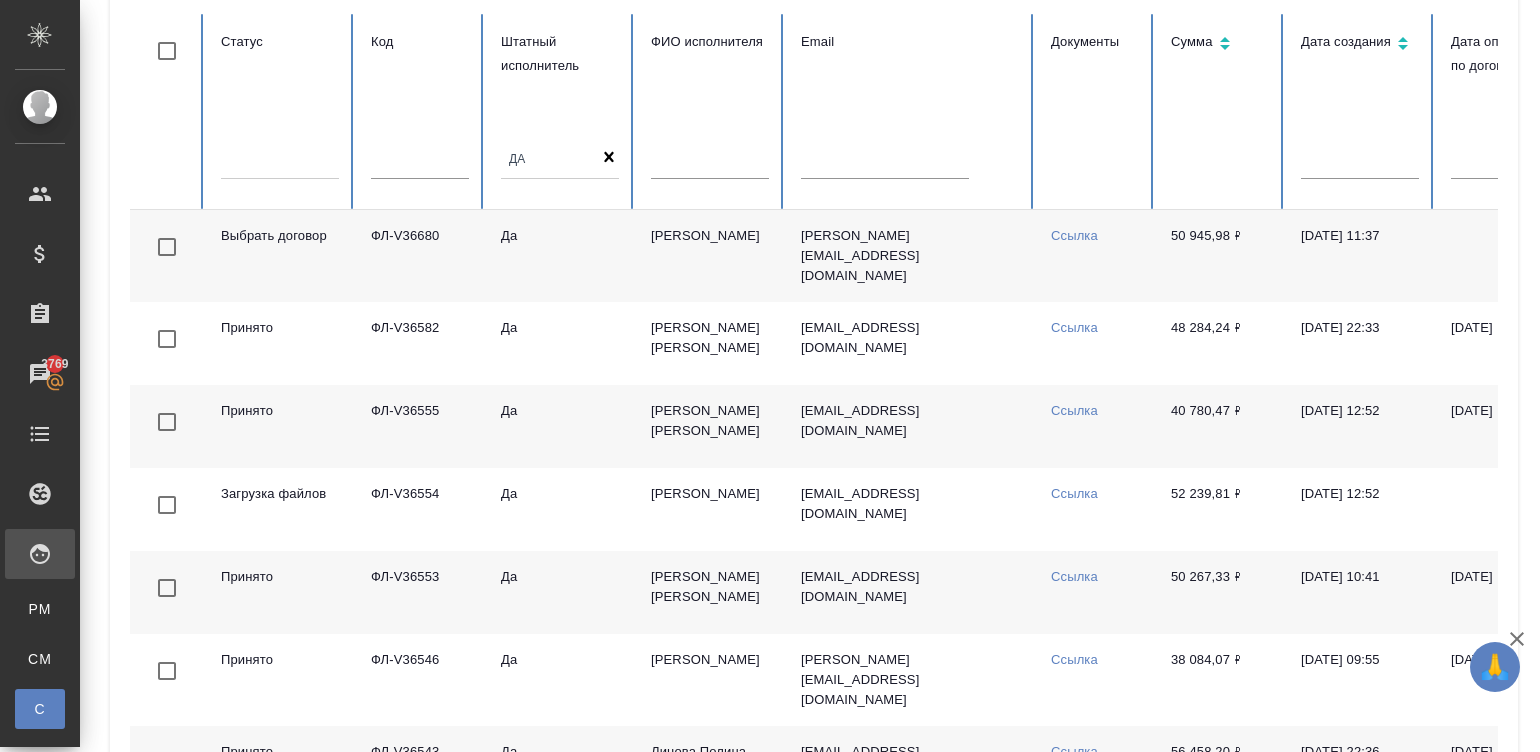 click on "40 780,47 ₽" at bounding box center (1220, 426) 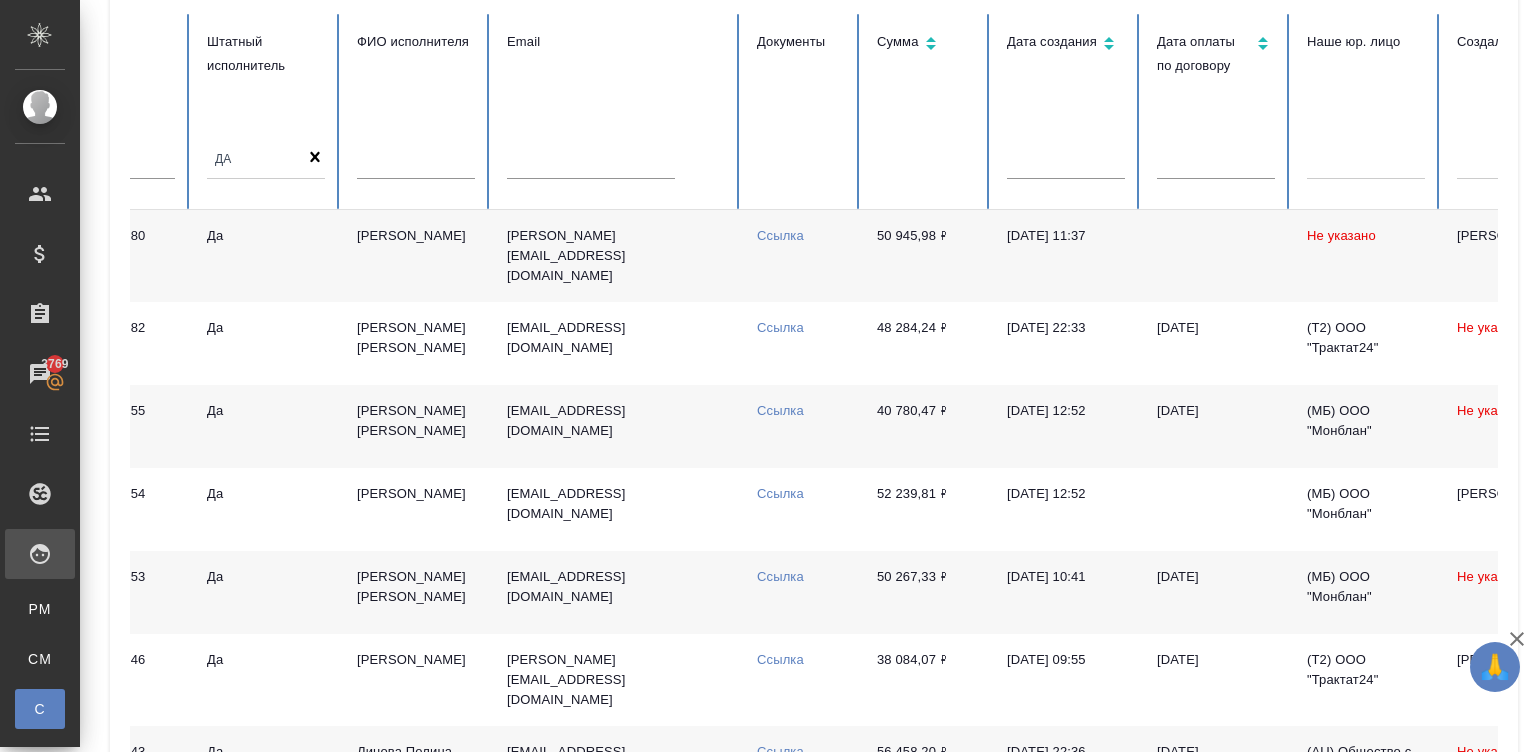 scroll, scrollTop: 0, scrollLeft: 300, axis: horizontal 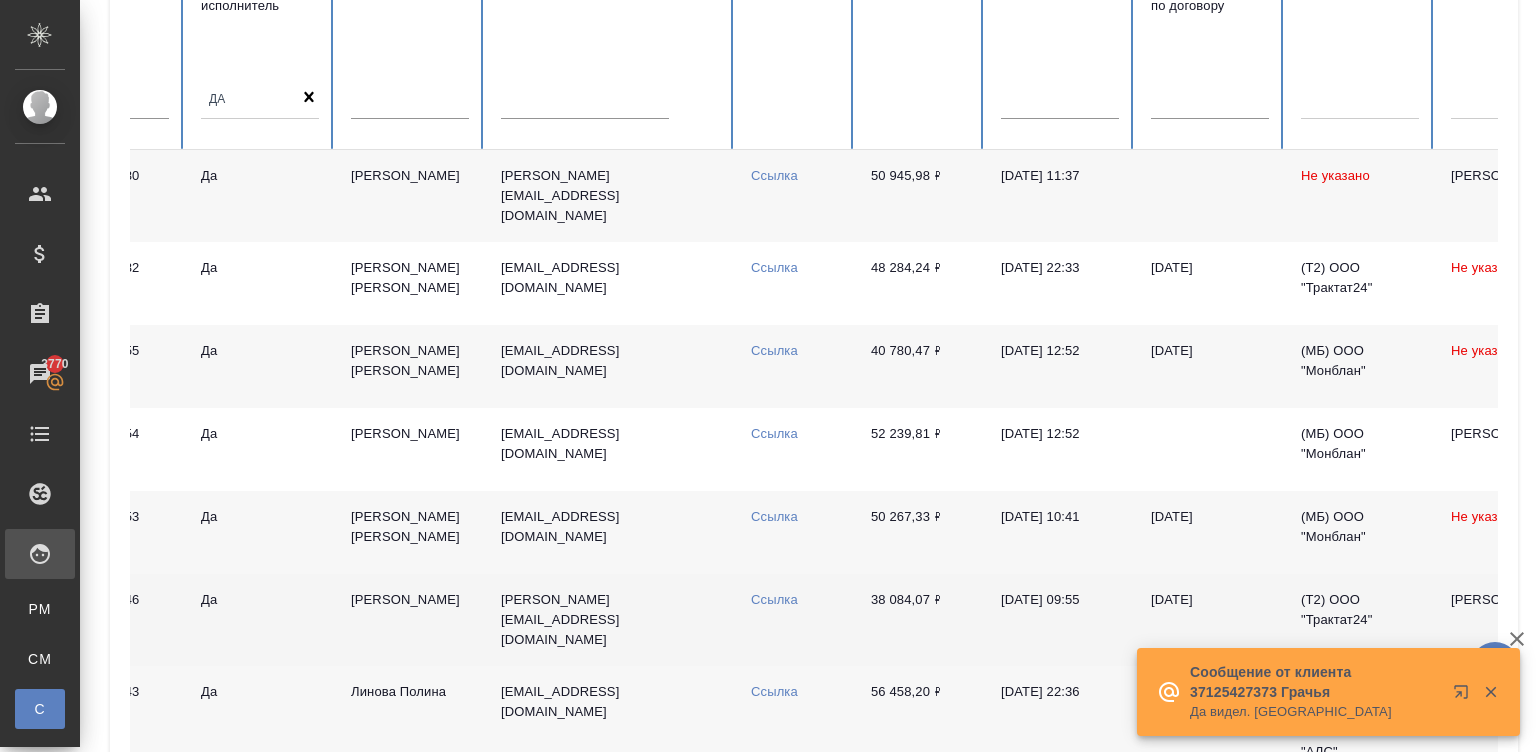 click on "[DATE]" at bounding box center (1210, 620) 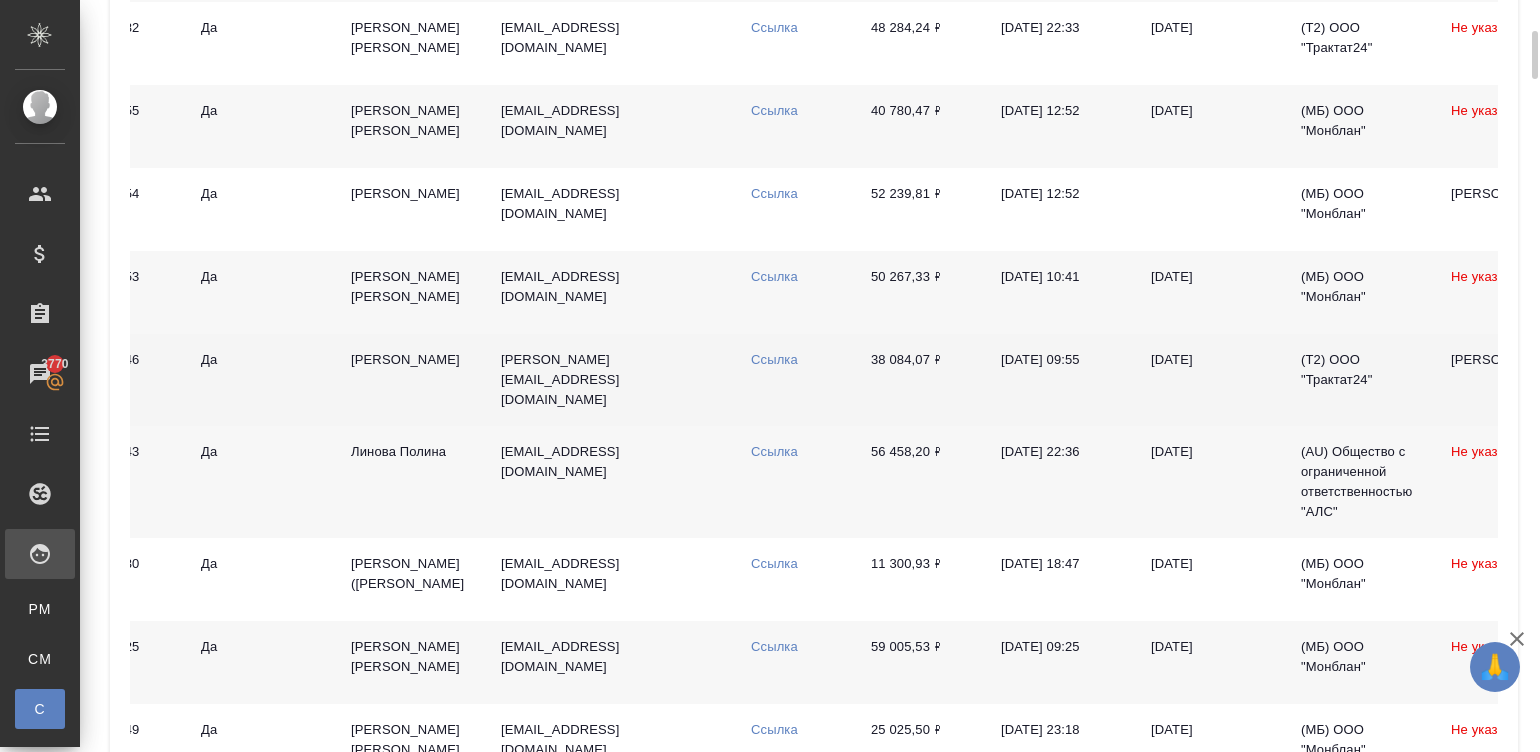 scroll, scrollTop: 519, scrollLeft: 0, axis: vertical 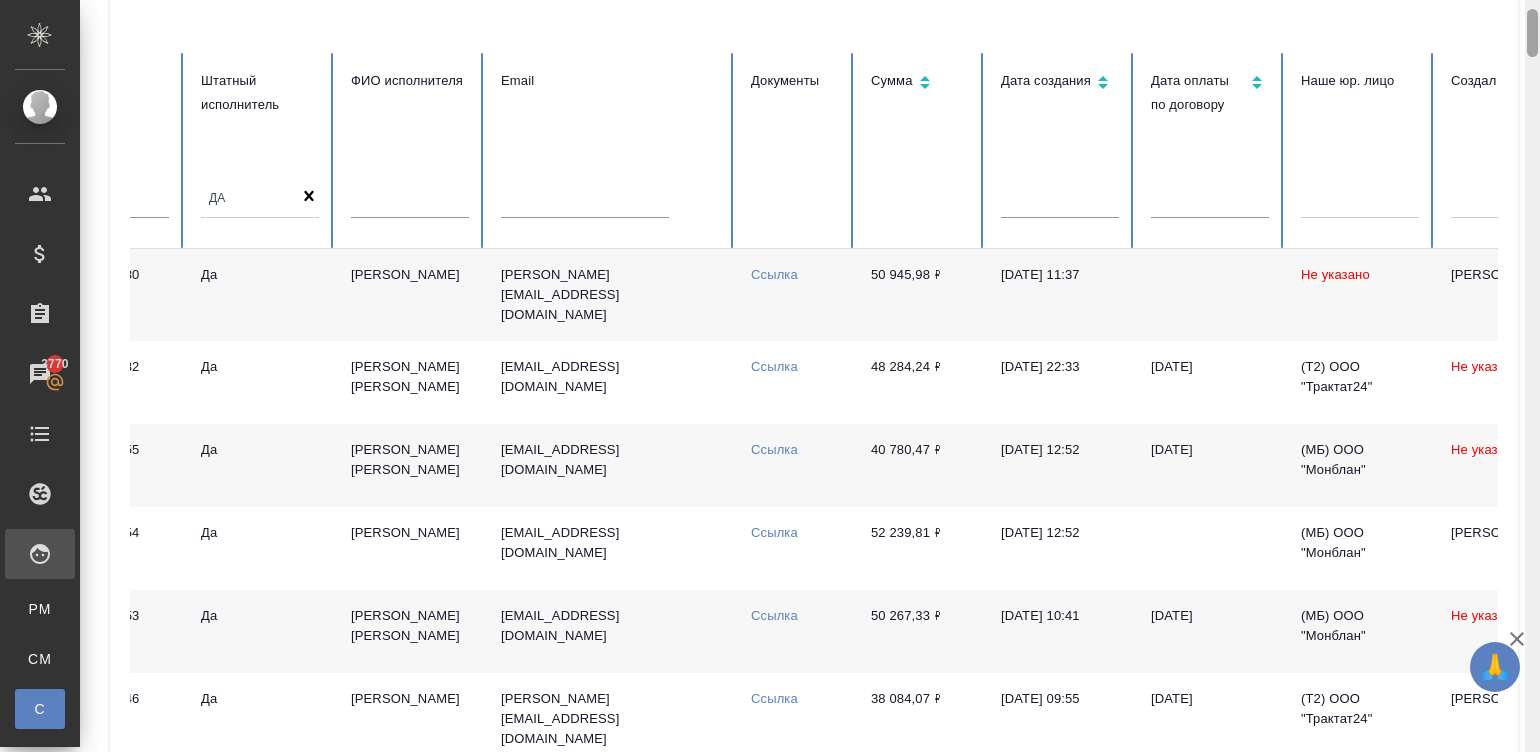 drag, startPoint x: 1533, startPoint y: 60, endPoint x: 1532, endPoint y: 36, distance: 24.020824 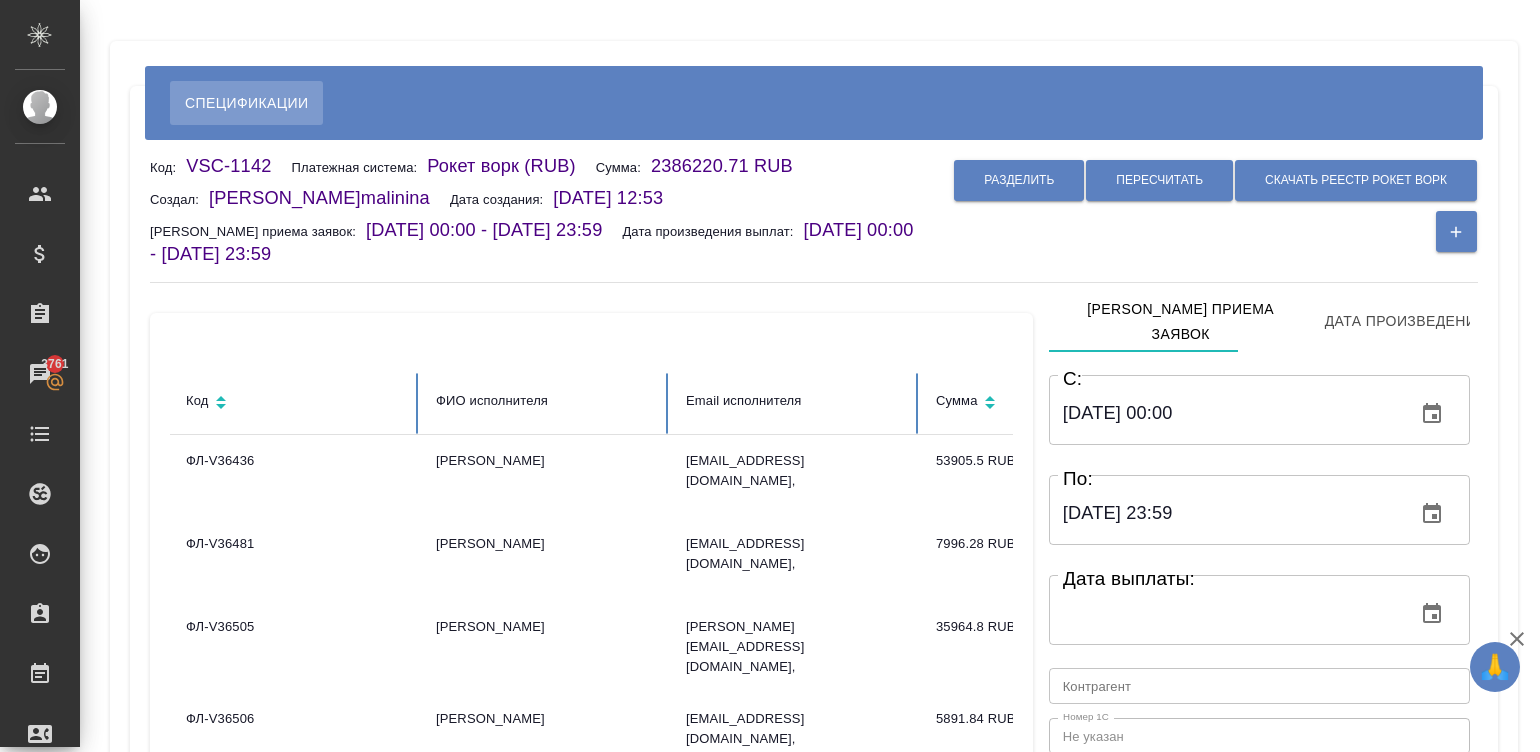 scroll, scrollTop: 0, scrollLeft: 0, axis: both 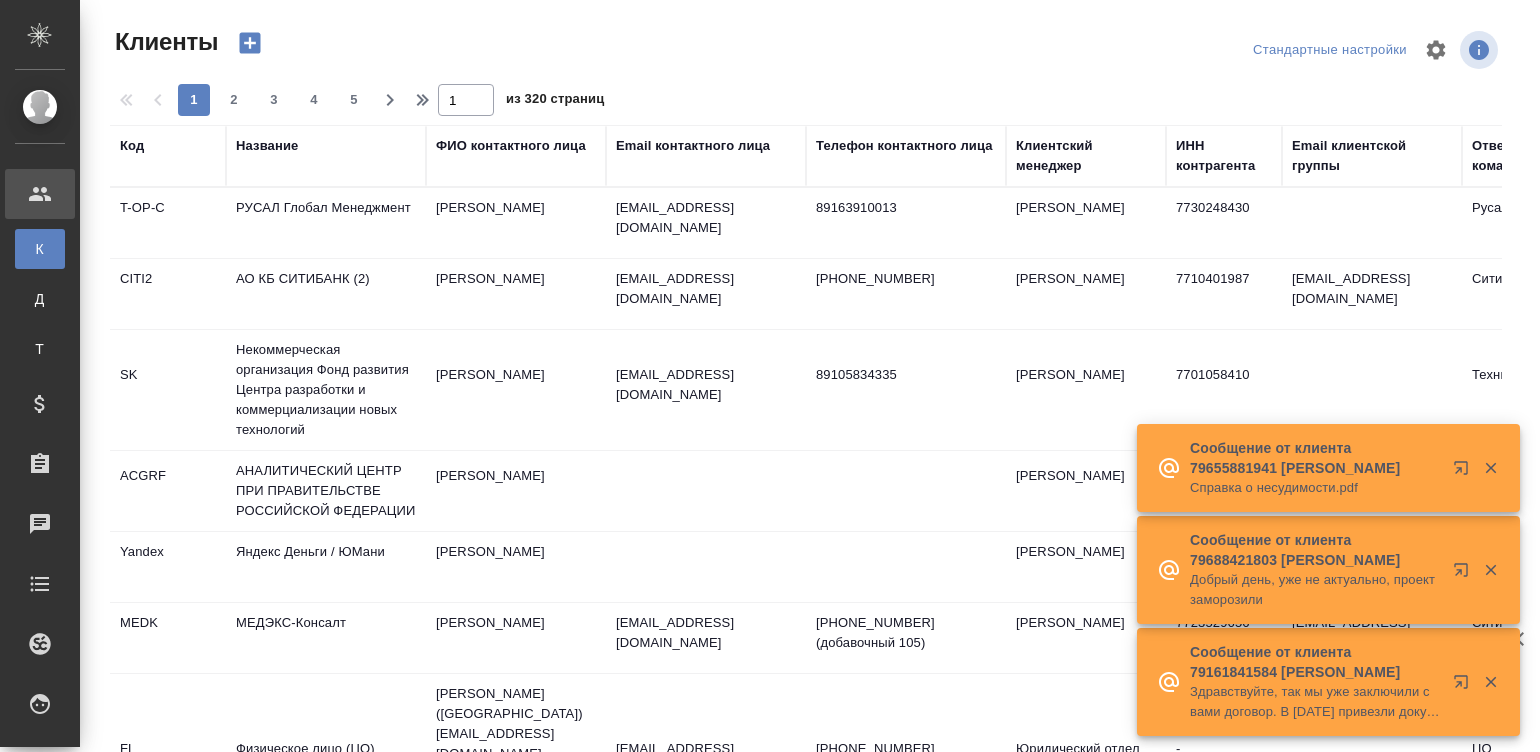 select on "RU" 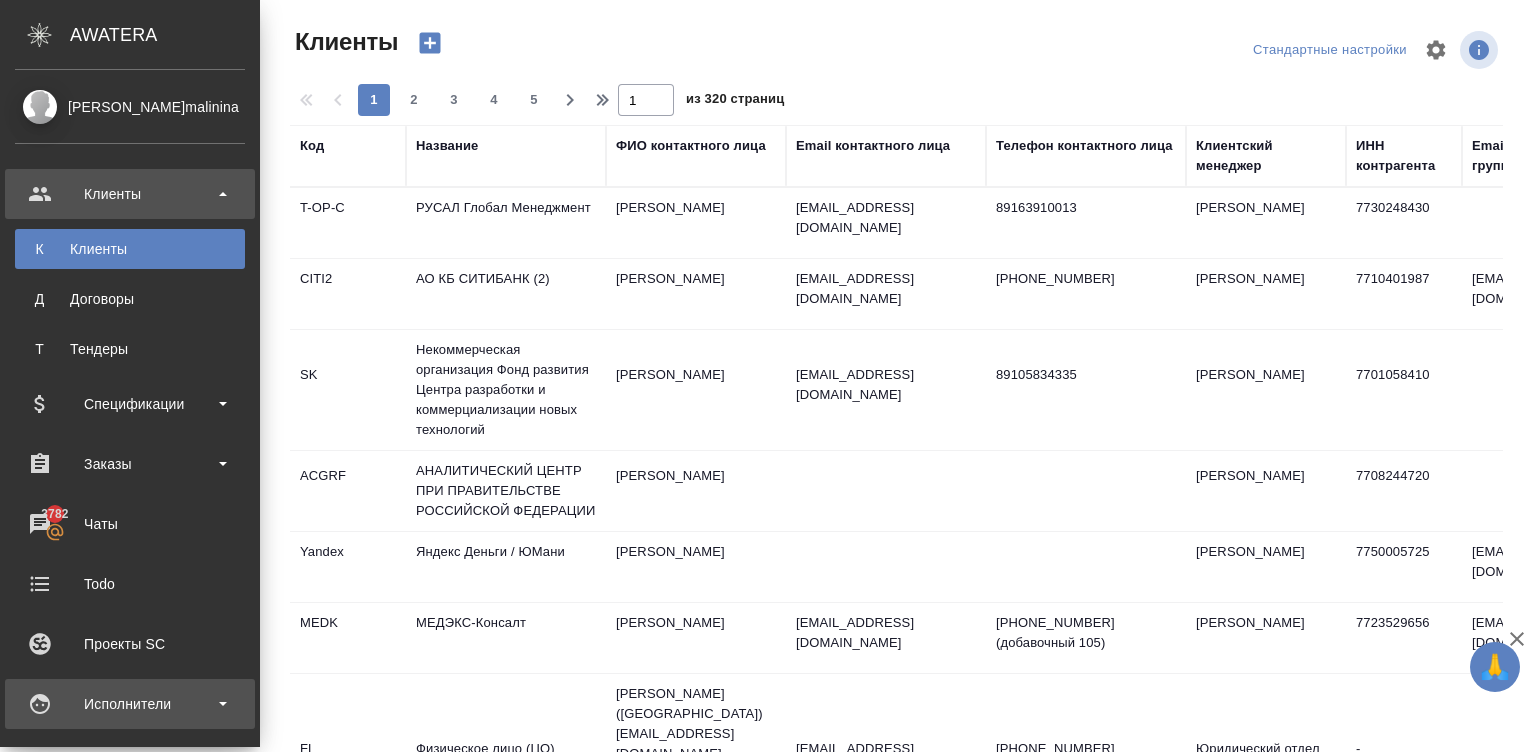 click on "Исполнители" at bounding box center [130, 704] 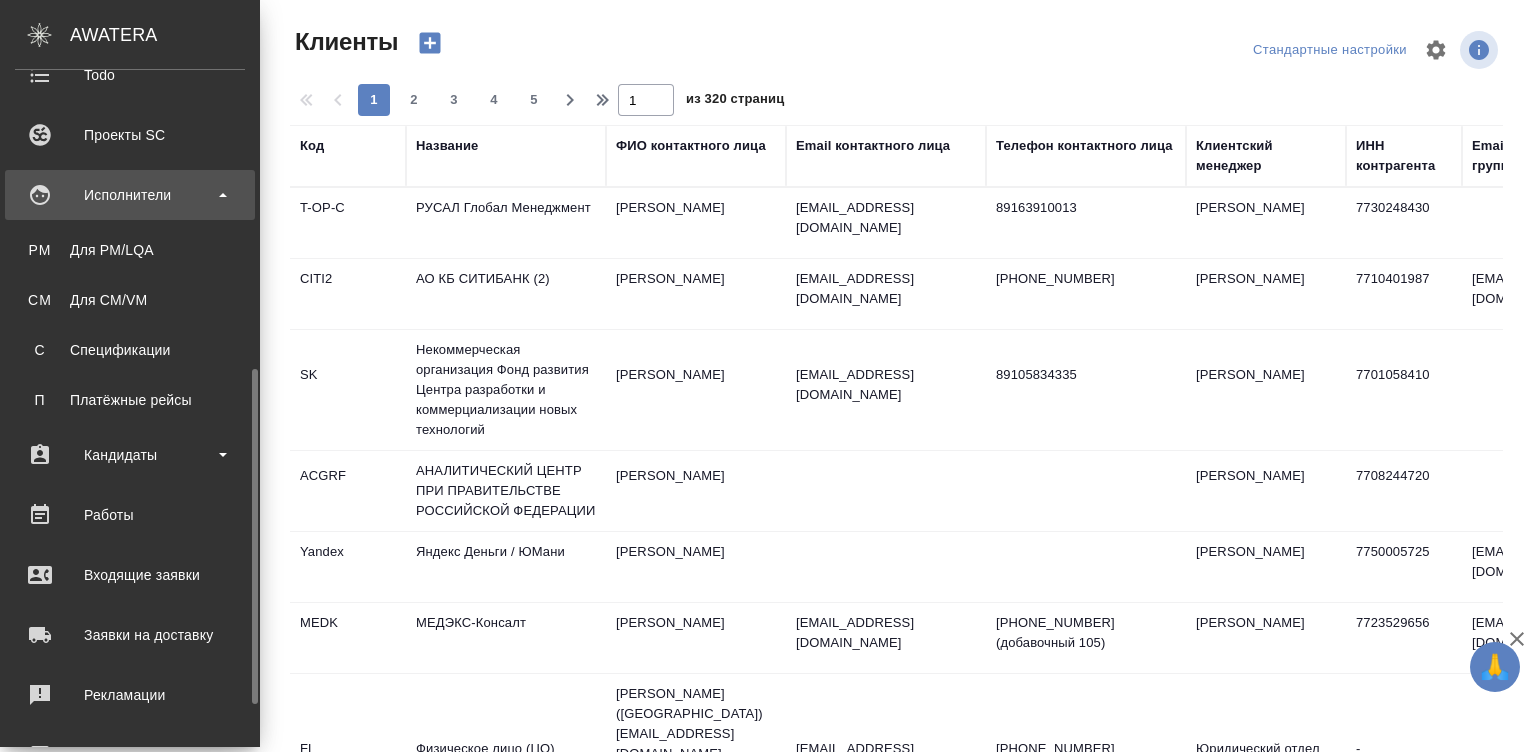 scroll, scrollTop: 540, scrollLeft: 0, axis: vertical 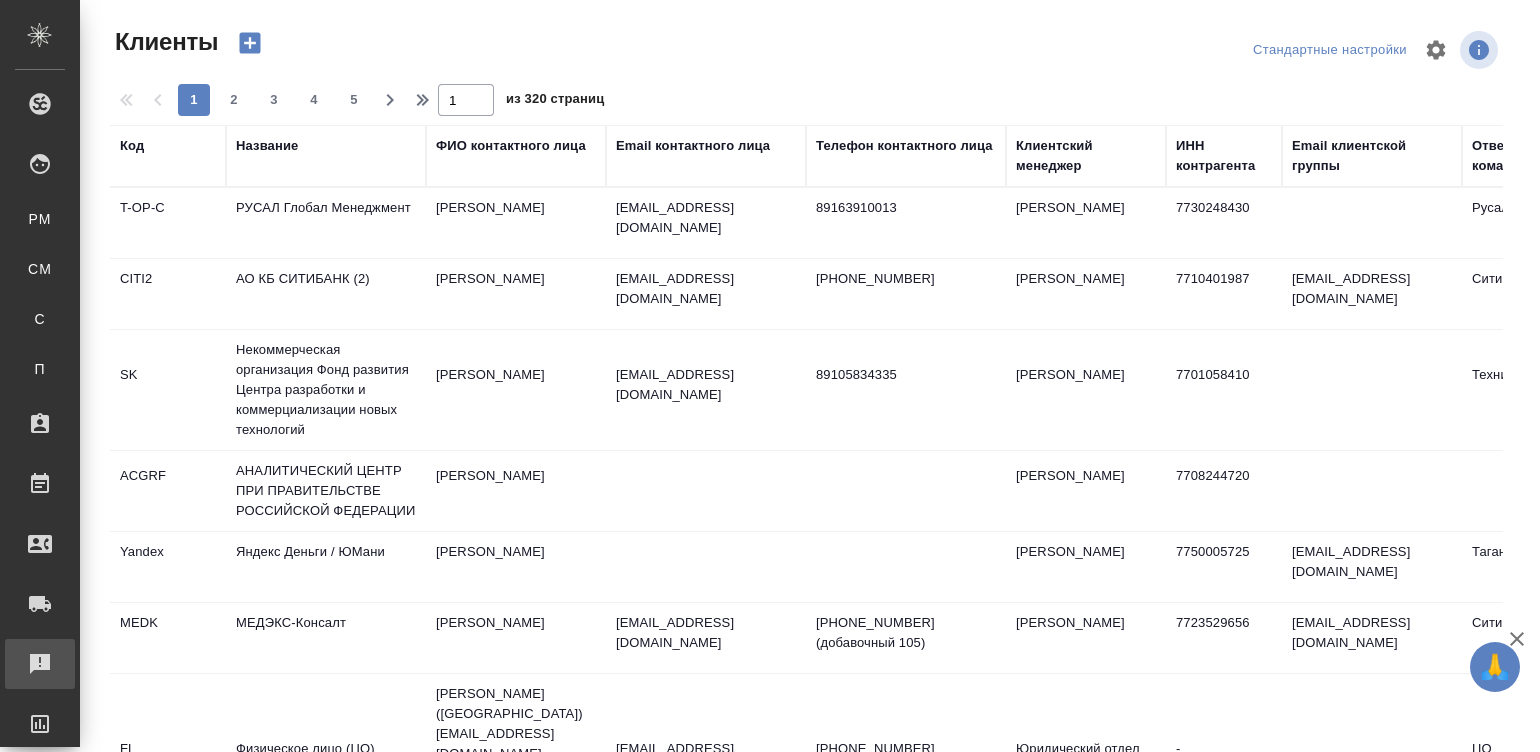 click on "Рекламации" at bounding box center [15, 664] 